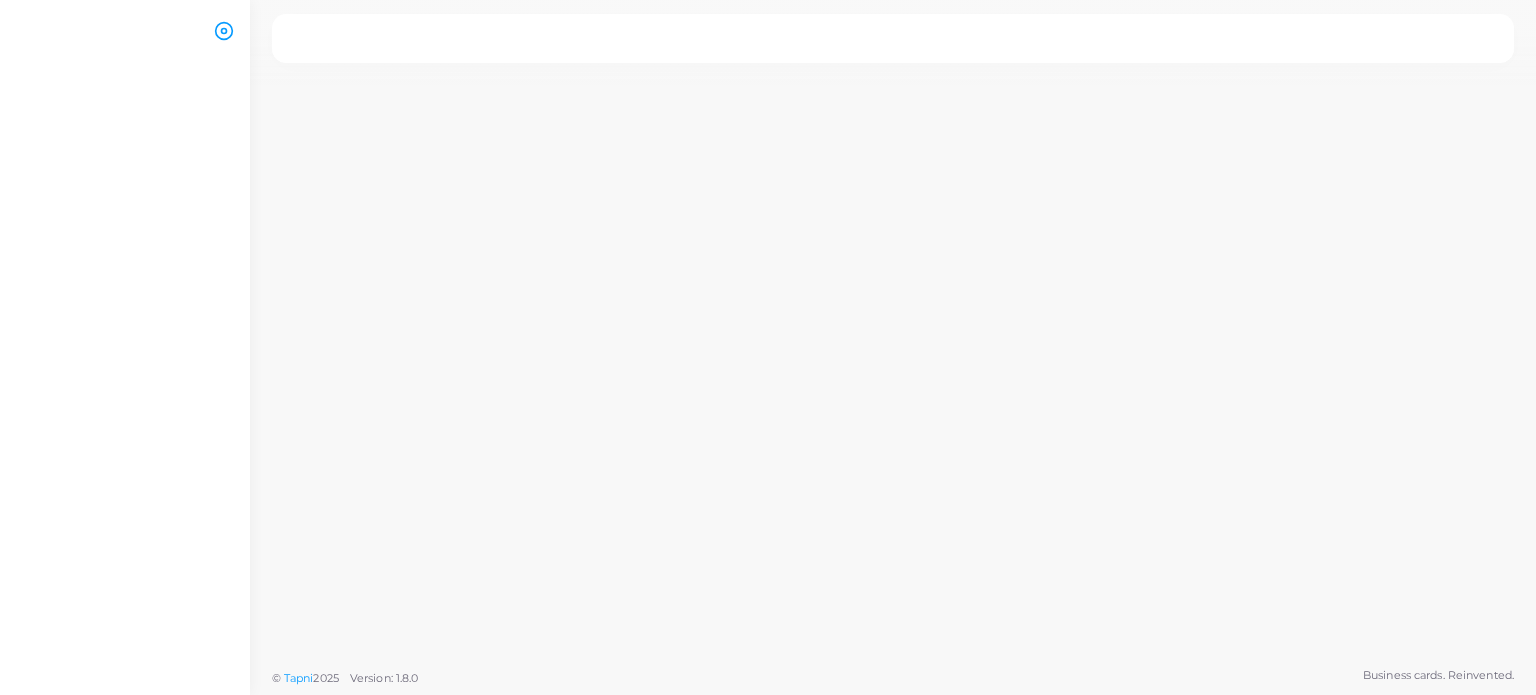 scroll, scrollTop: 0, scrollLeft: 0, axis: both 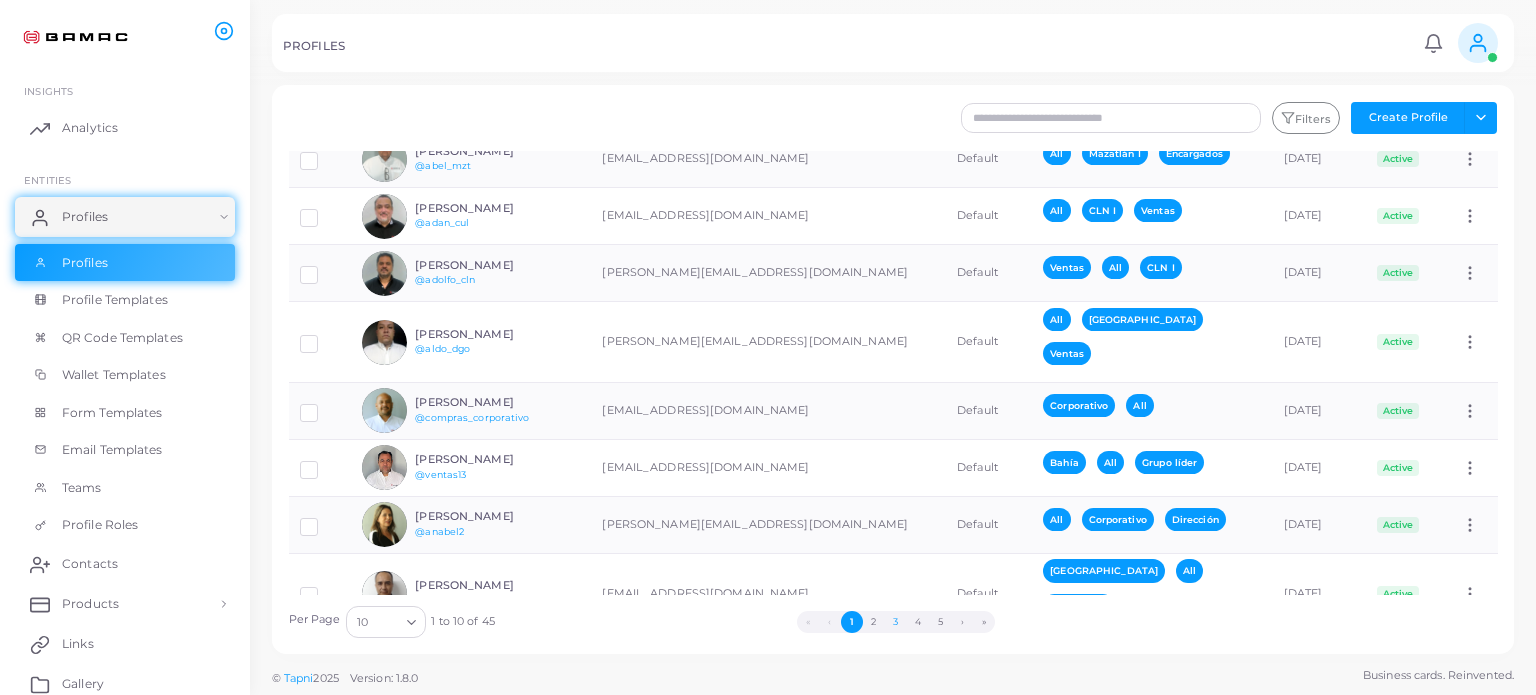 click on "3" at bounding box center (896, 622) 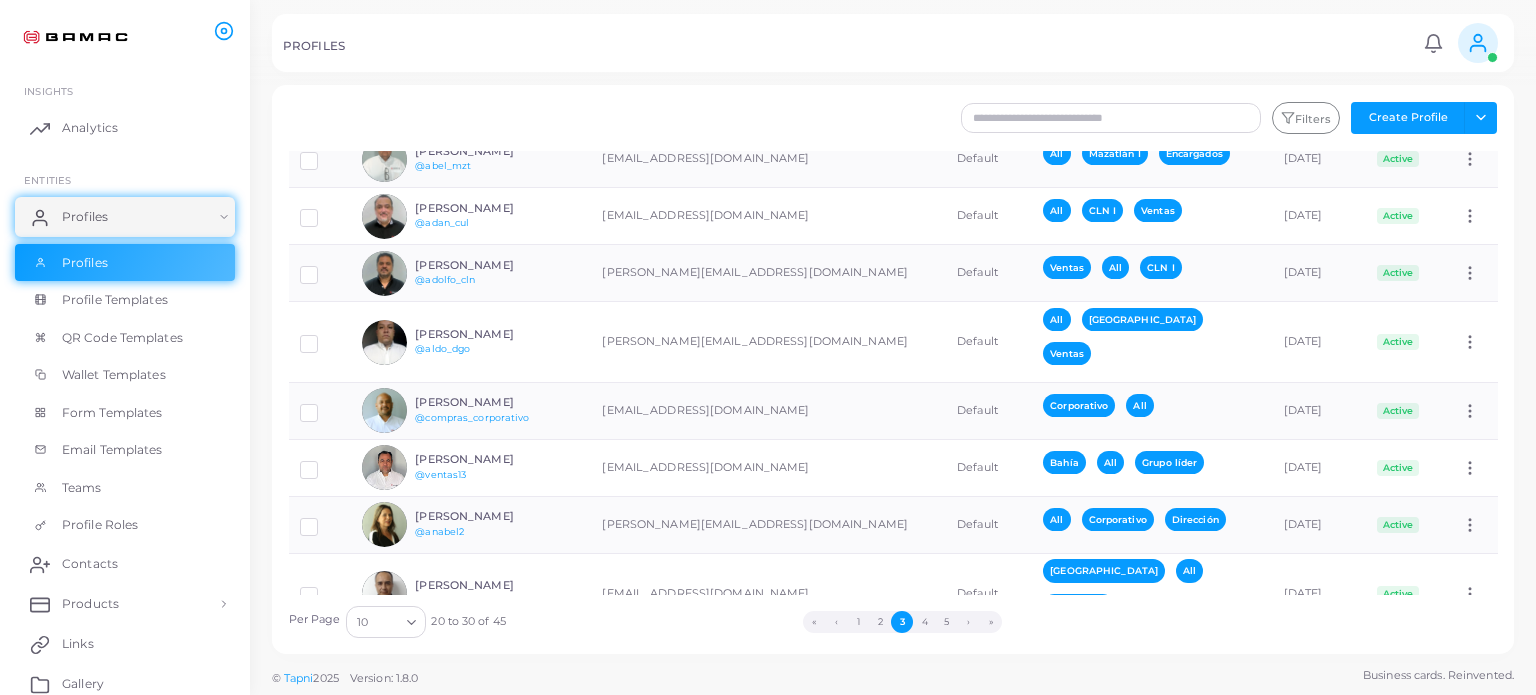scroll, scrollTop: 0, scrollLeft: 0, axis: both 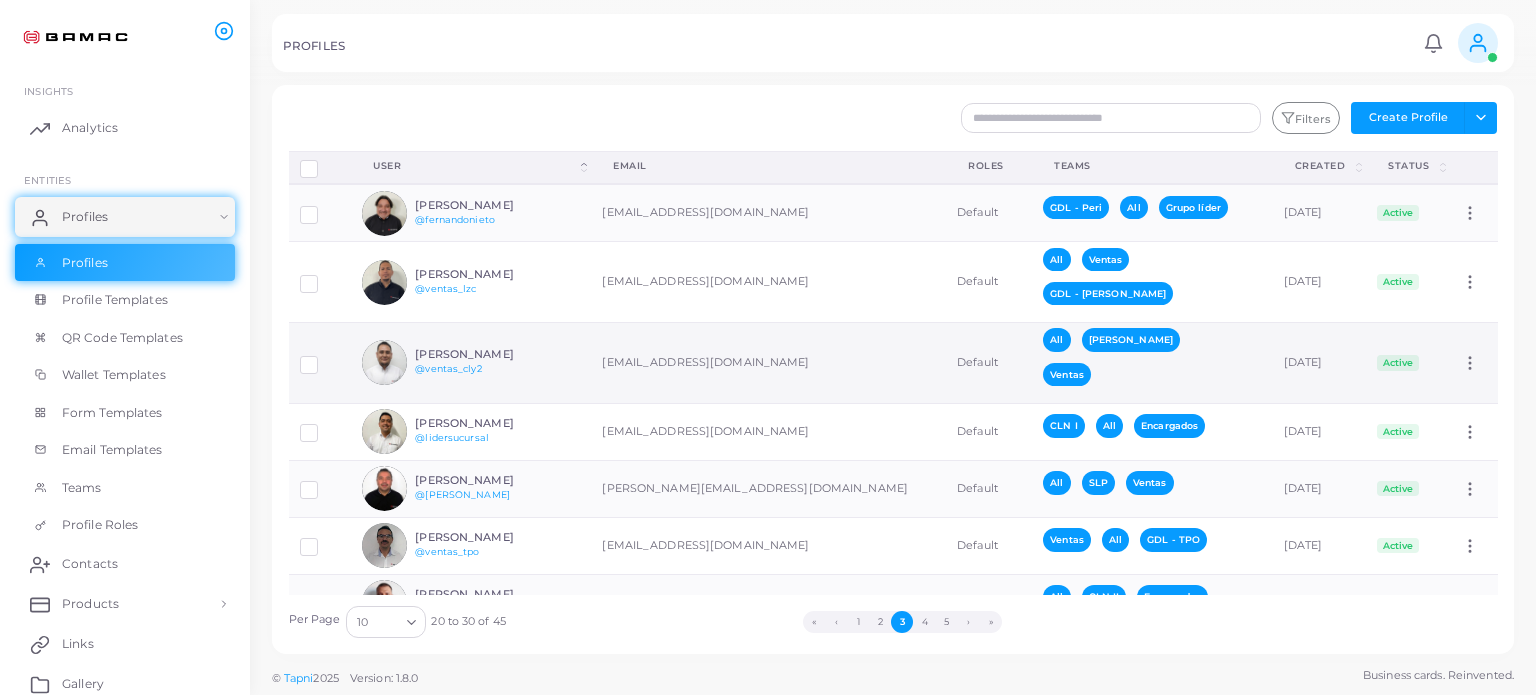 click 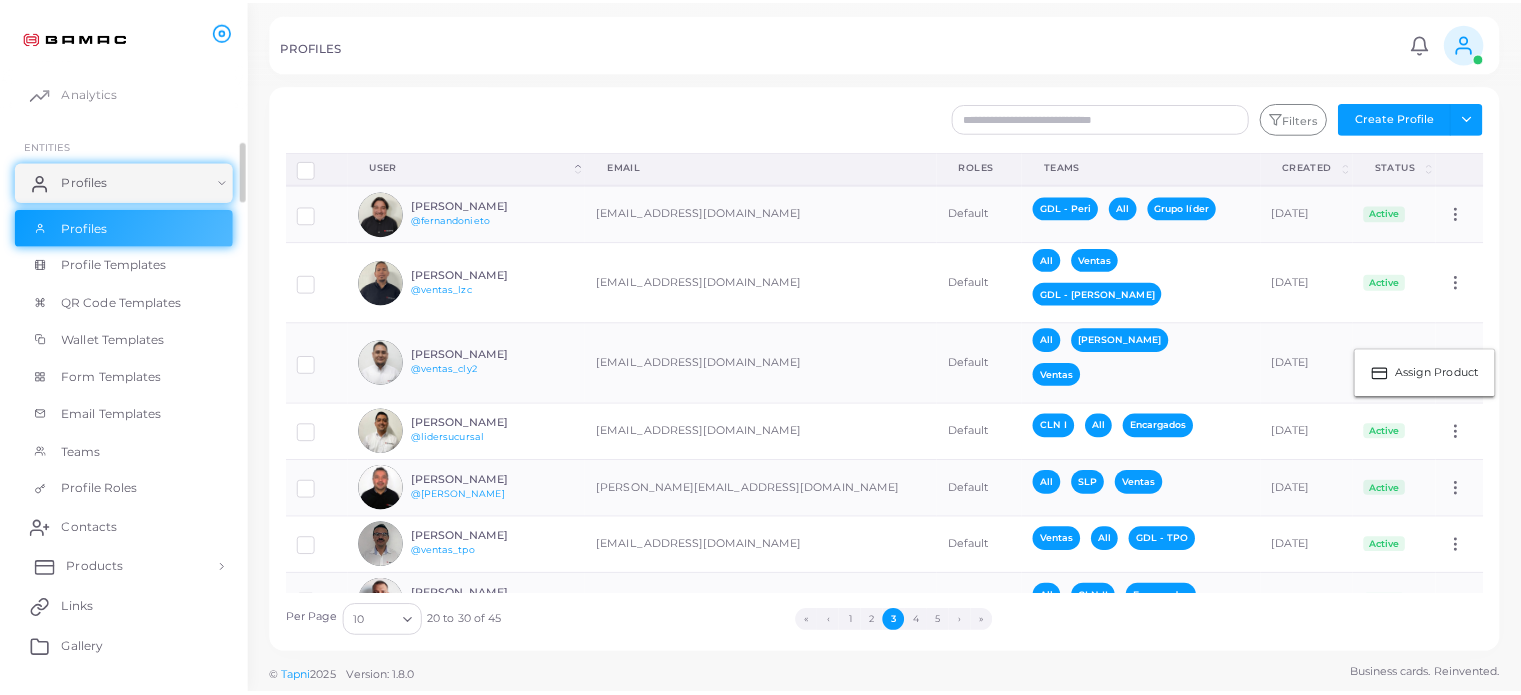 scroll, scrollTop: 35, scrollLeft: 0, axis: vertical 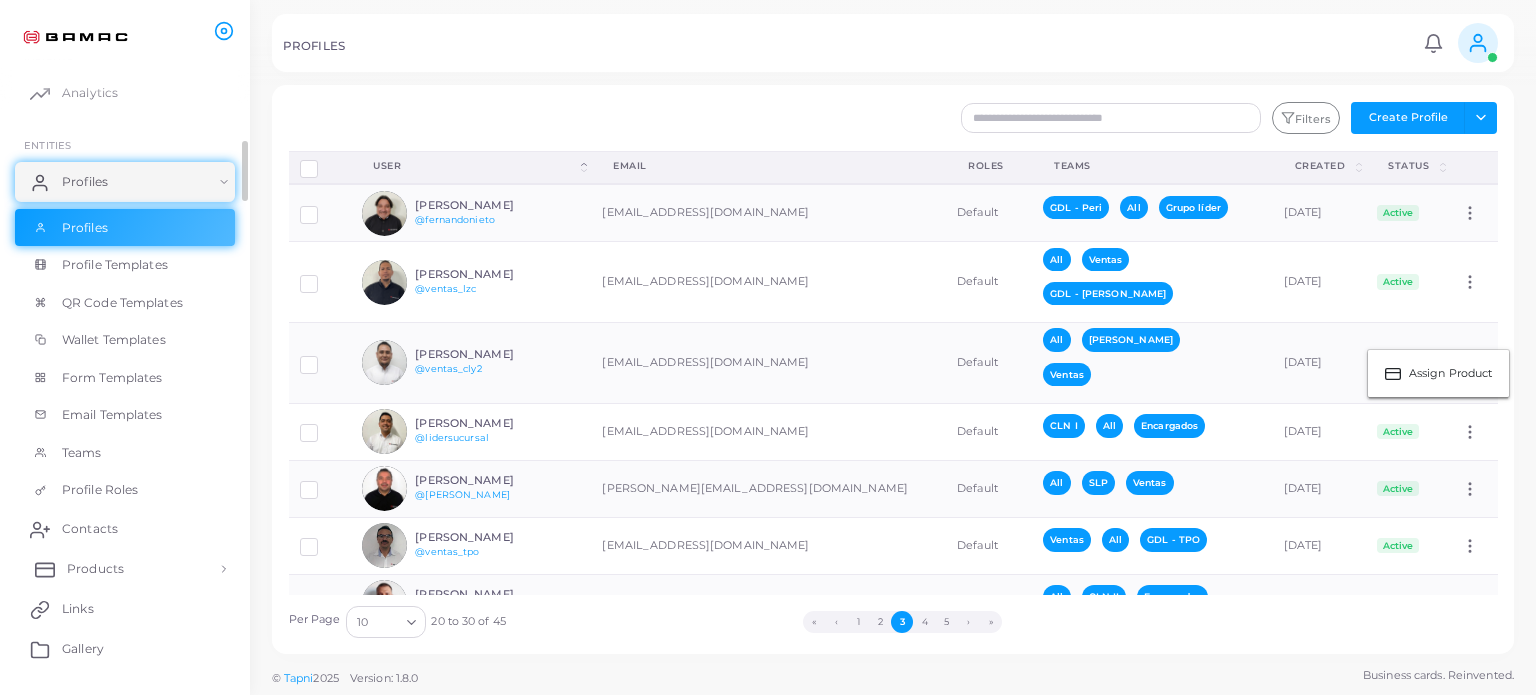 click on "Products" at bounding box center [95, 569] 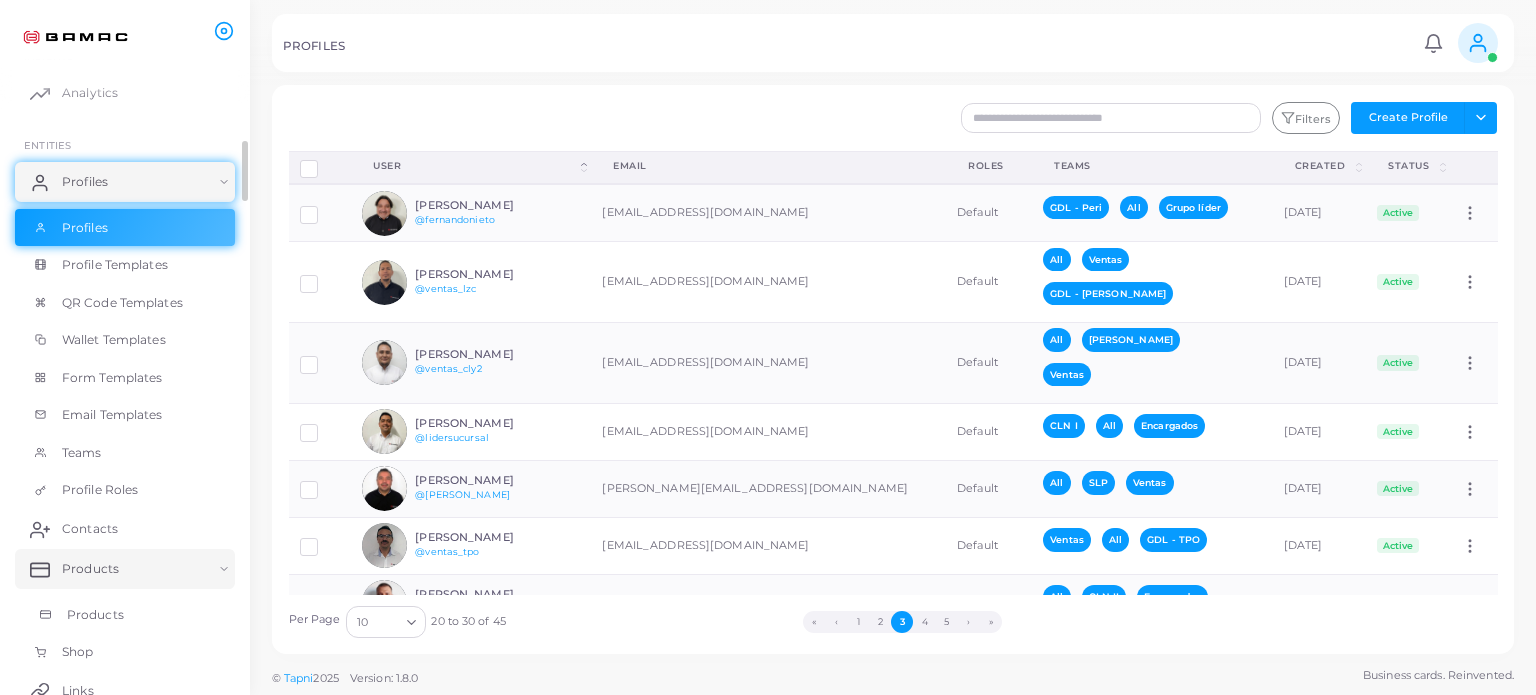 click on "Products" at bounding box center [95, 615] 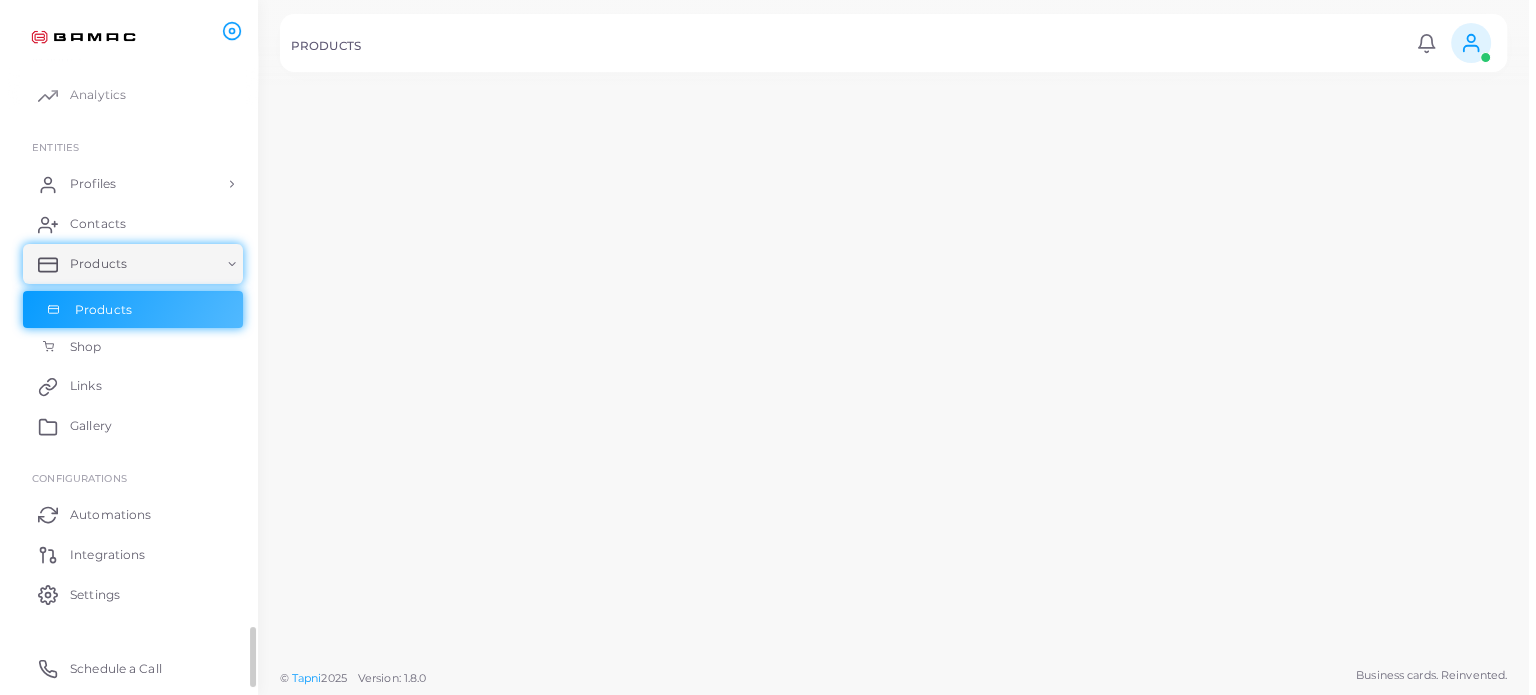 scroll, scrollTop: 32, scrollLeft: 0, axis: vertical 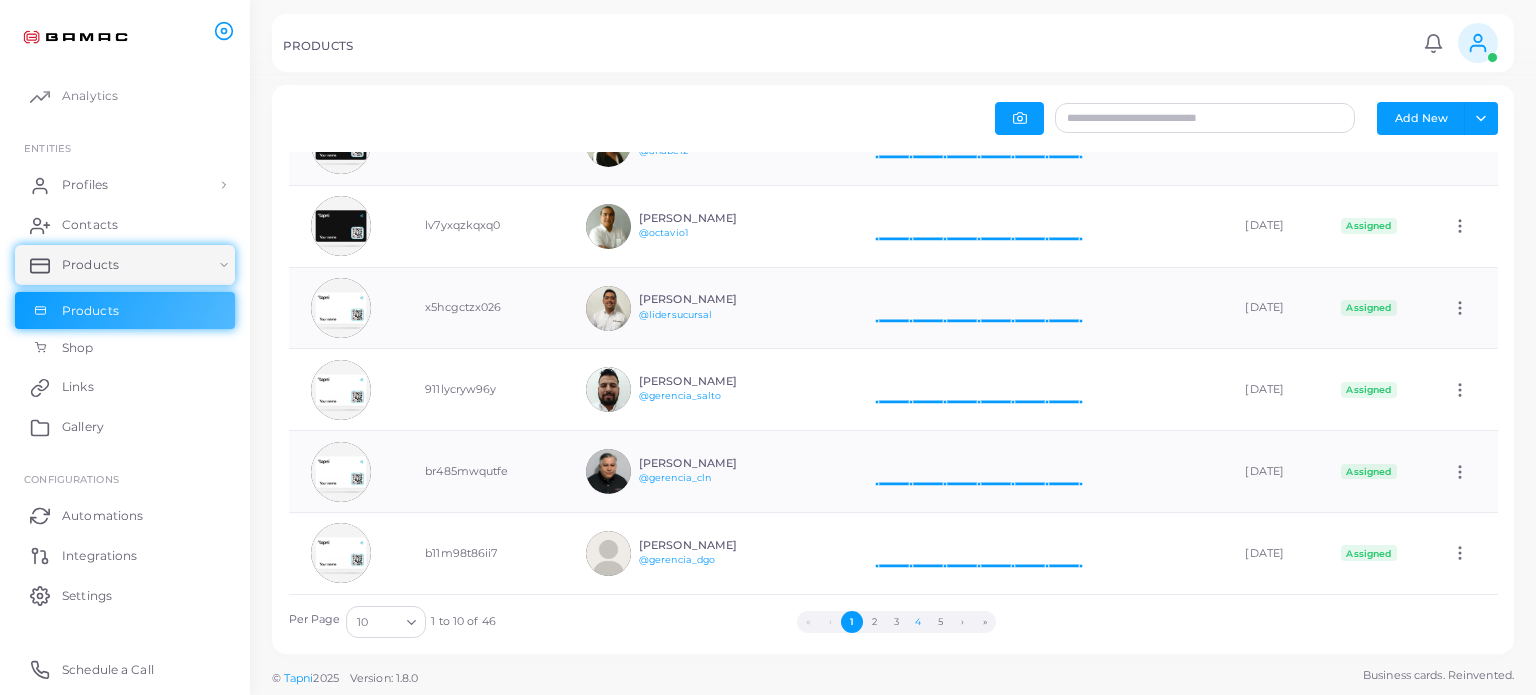 click on "4" at bounding box center [918, 622] 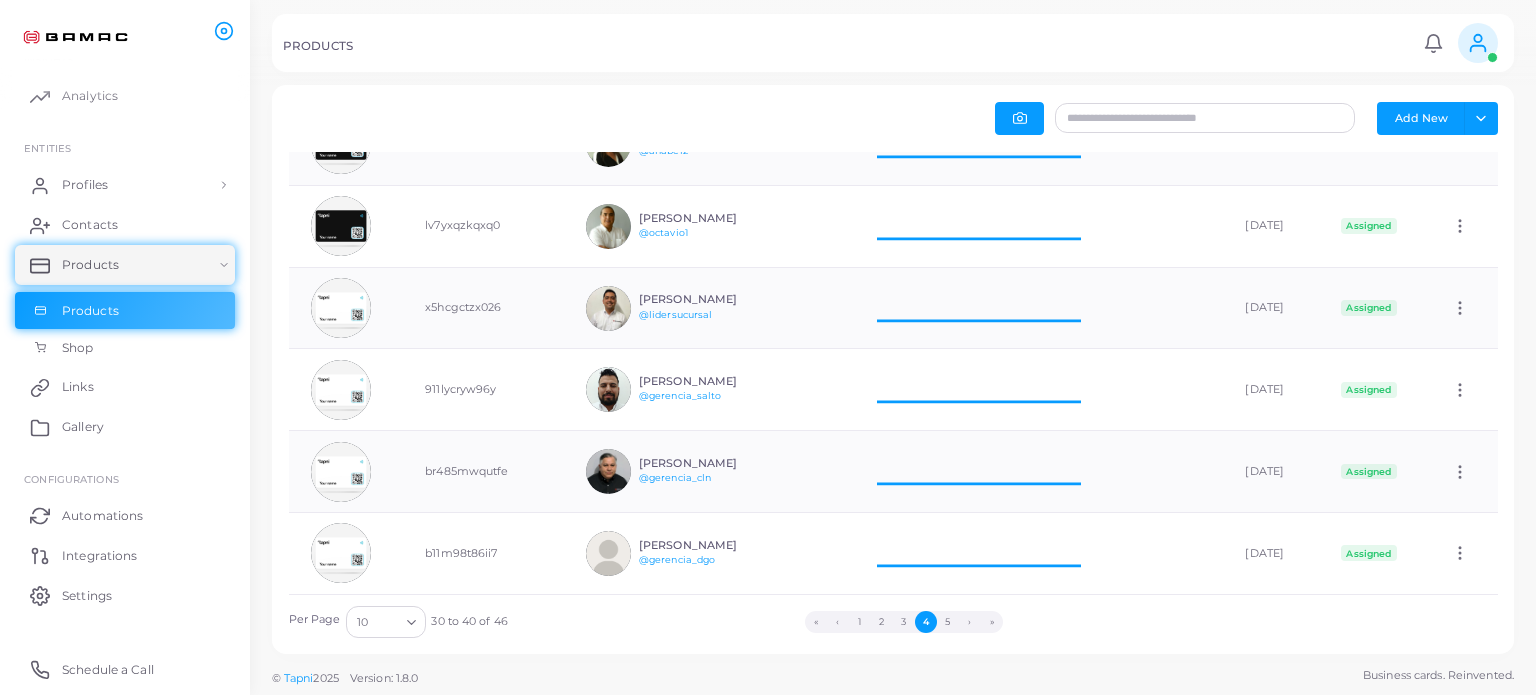 scroll, scrollTop: 0, scrollLeft: 0, axis: both 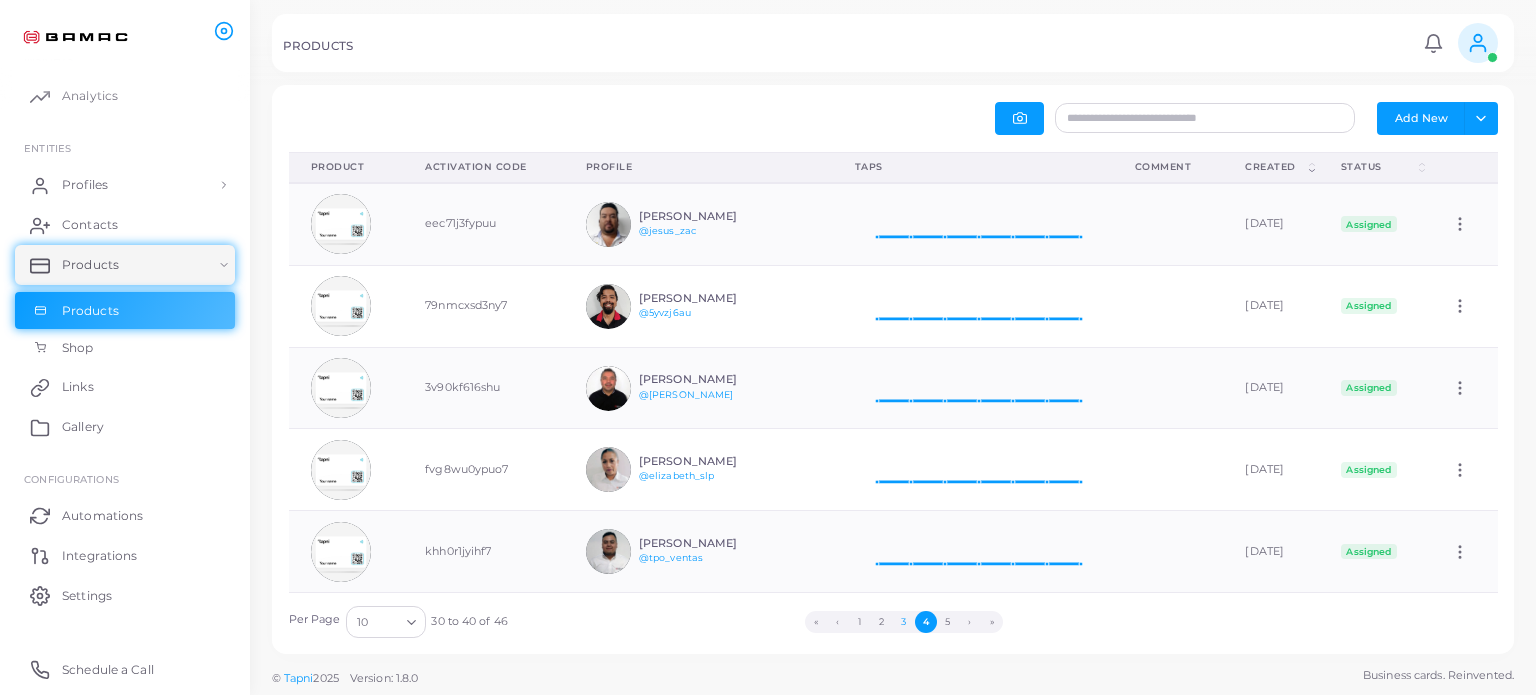 click on "3" at bounding box center [904, 622] 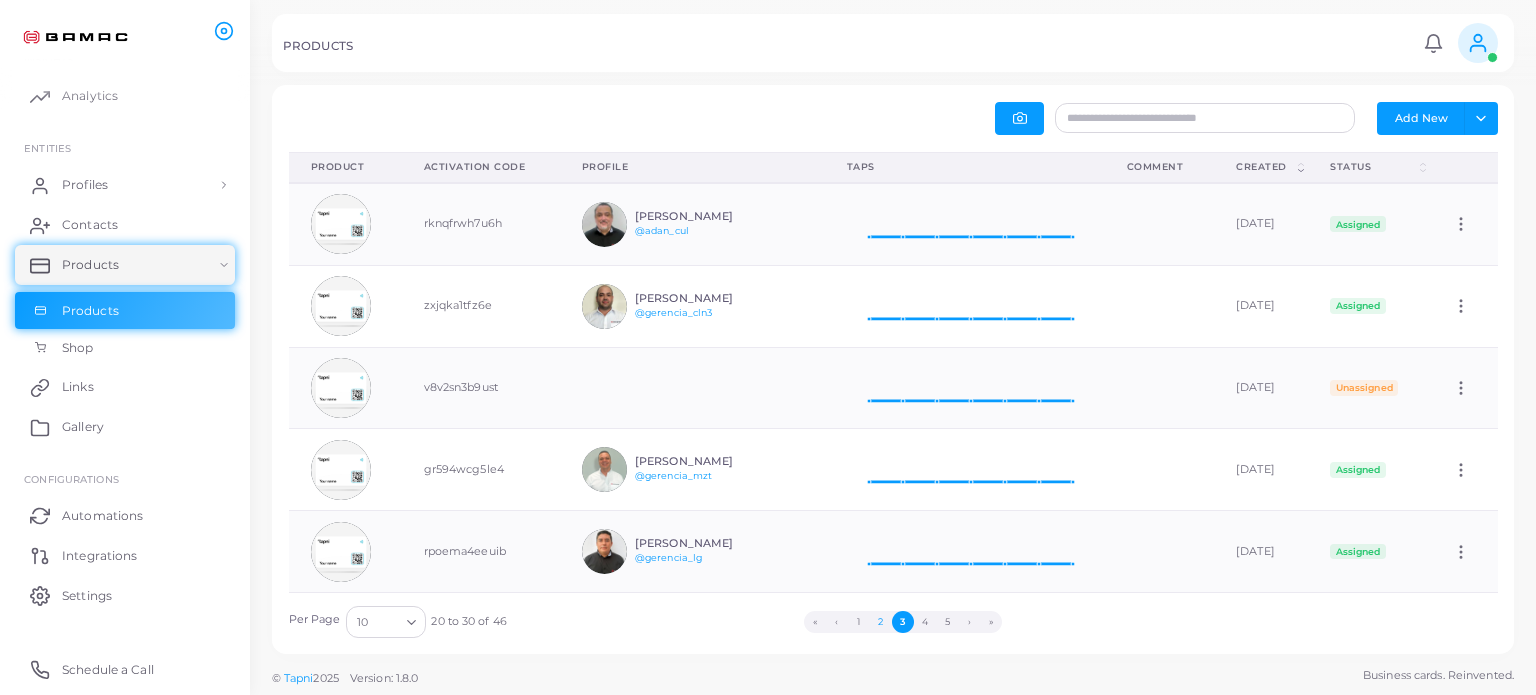 click on "2" at bounding box center (881, 622) 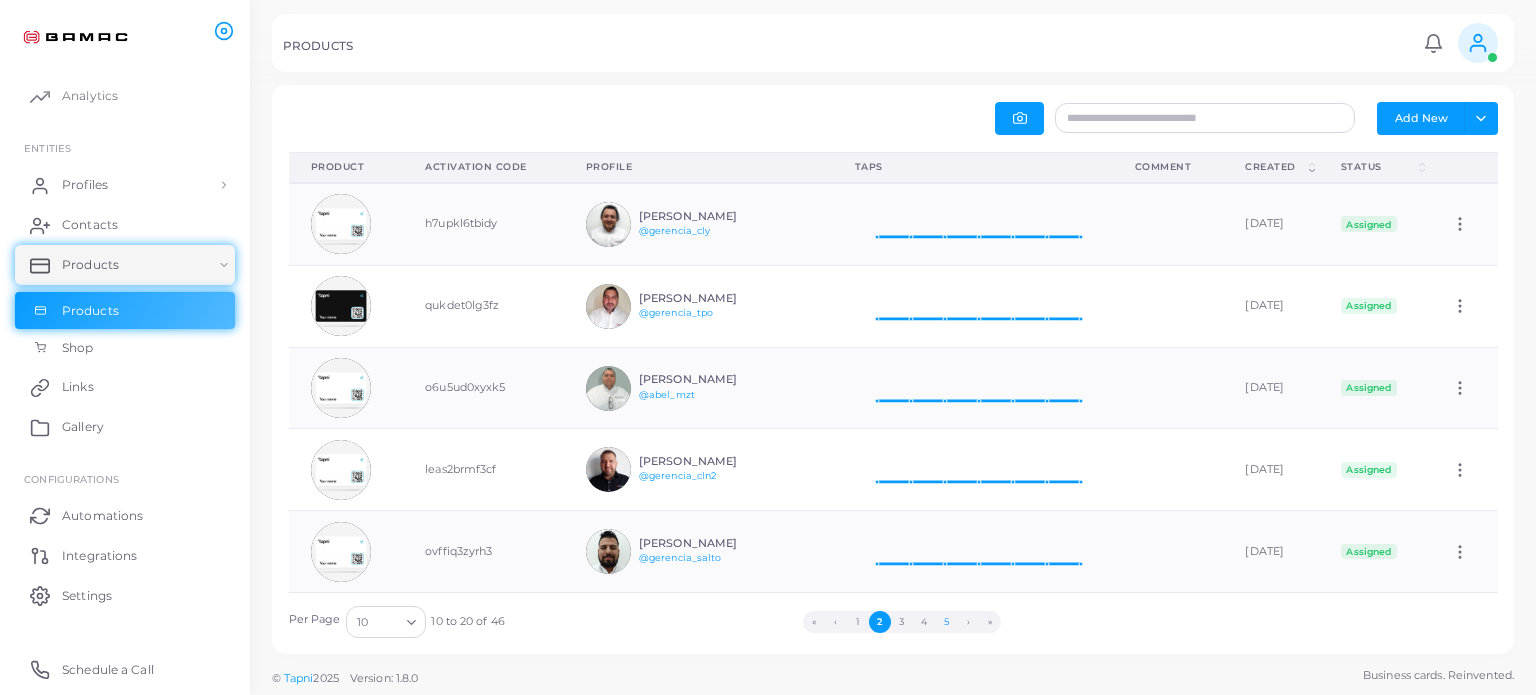 click on "5" at bounding box center [946, 622] 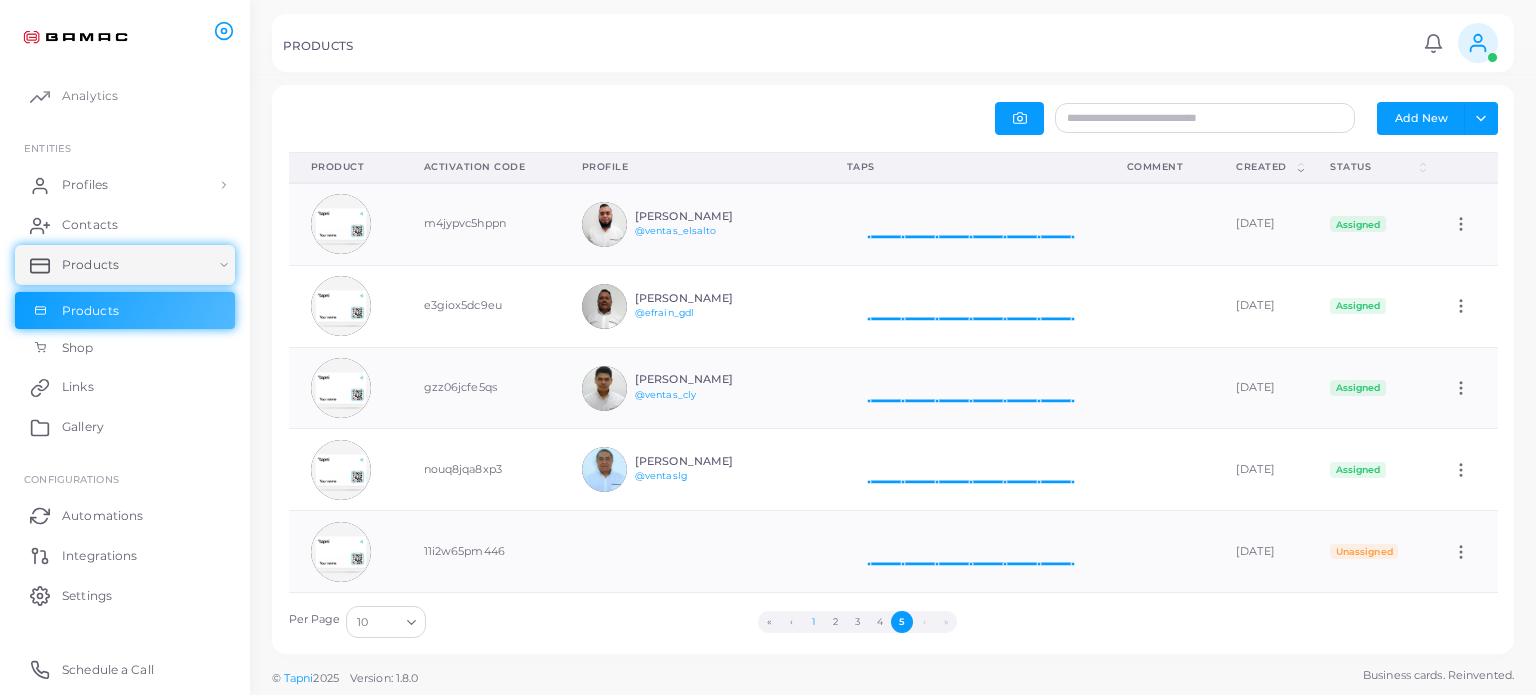 click on "1" at bounding box center [813, 622] 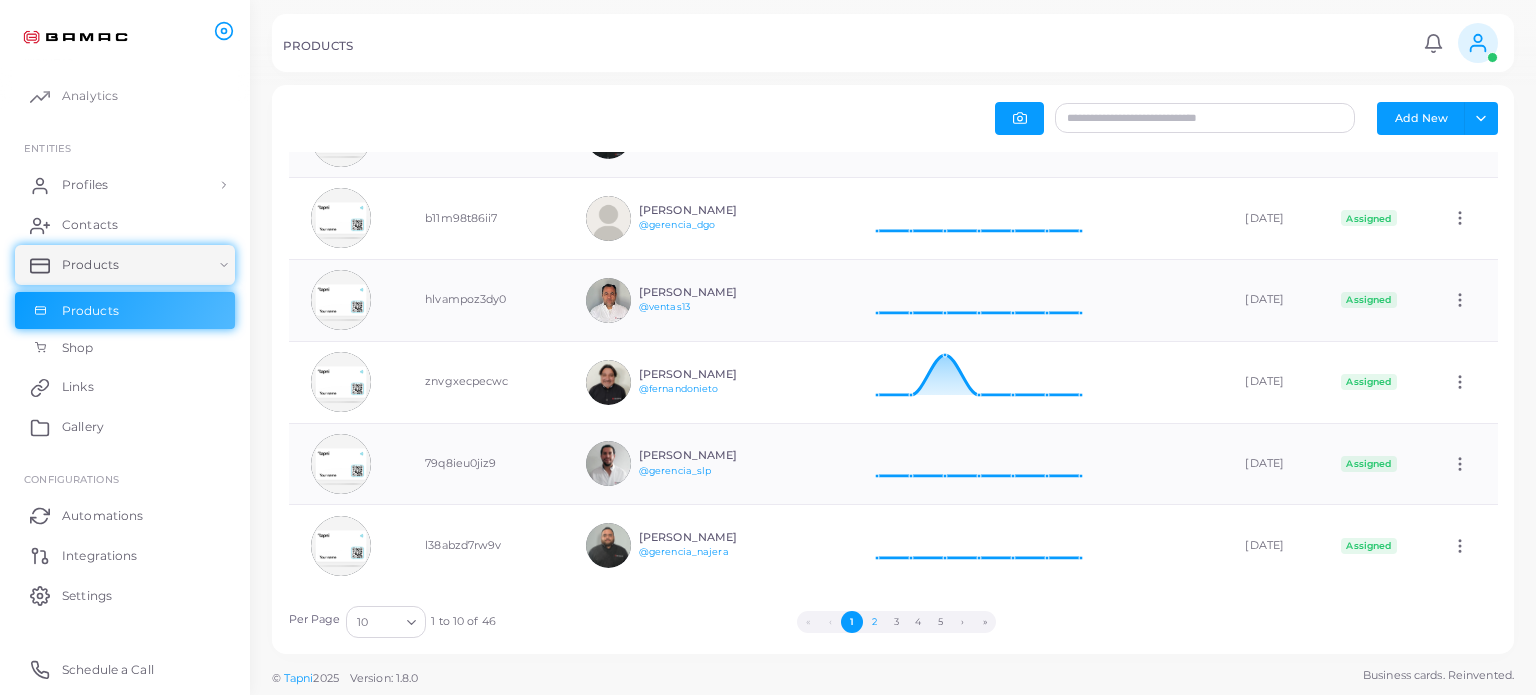 click on "2" at bounding box center [874, 622] 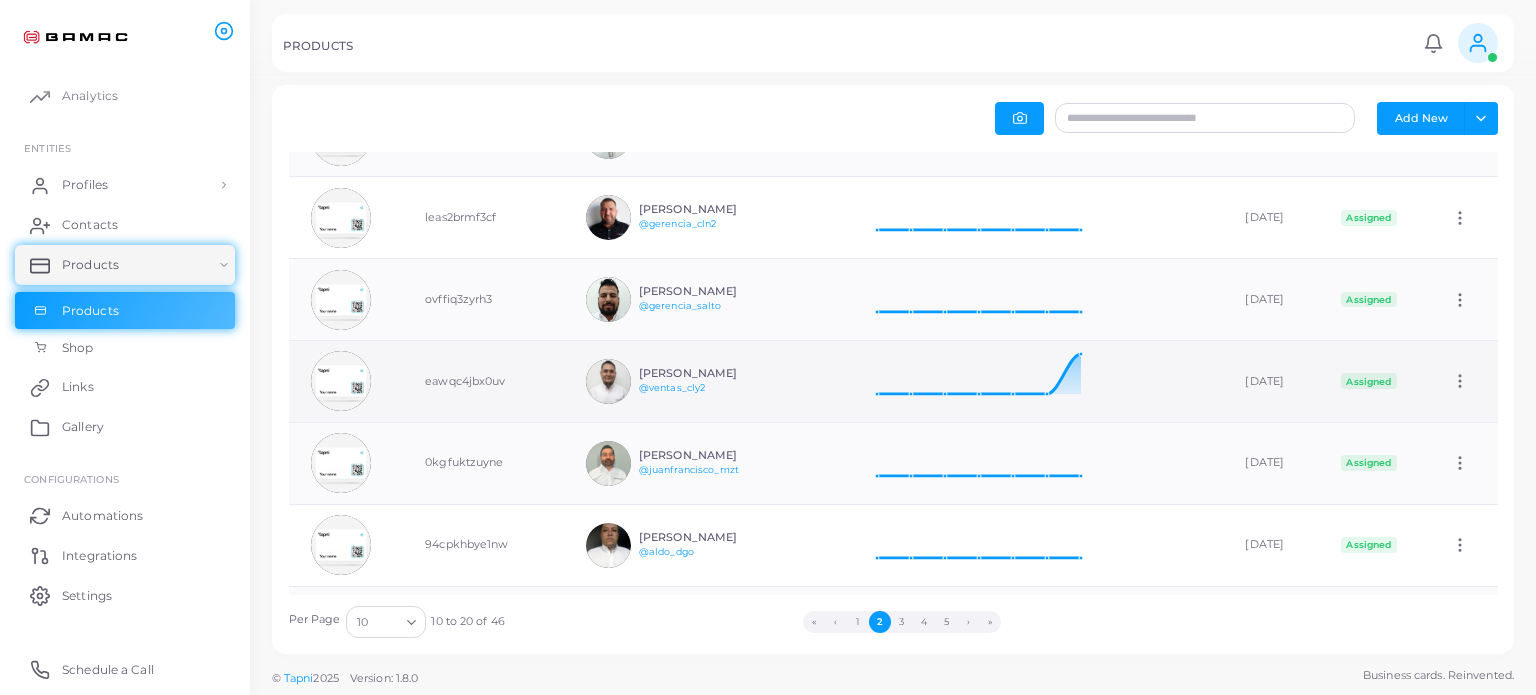 click 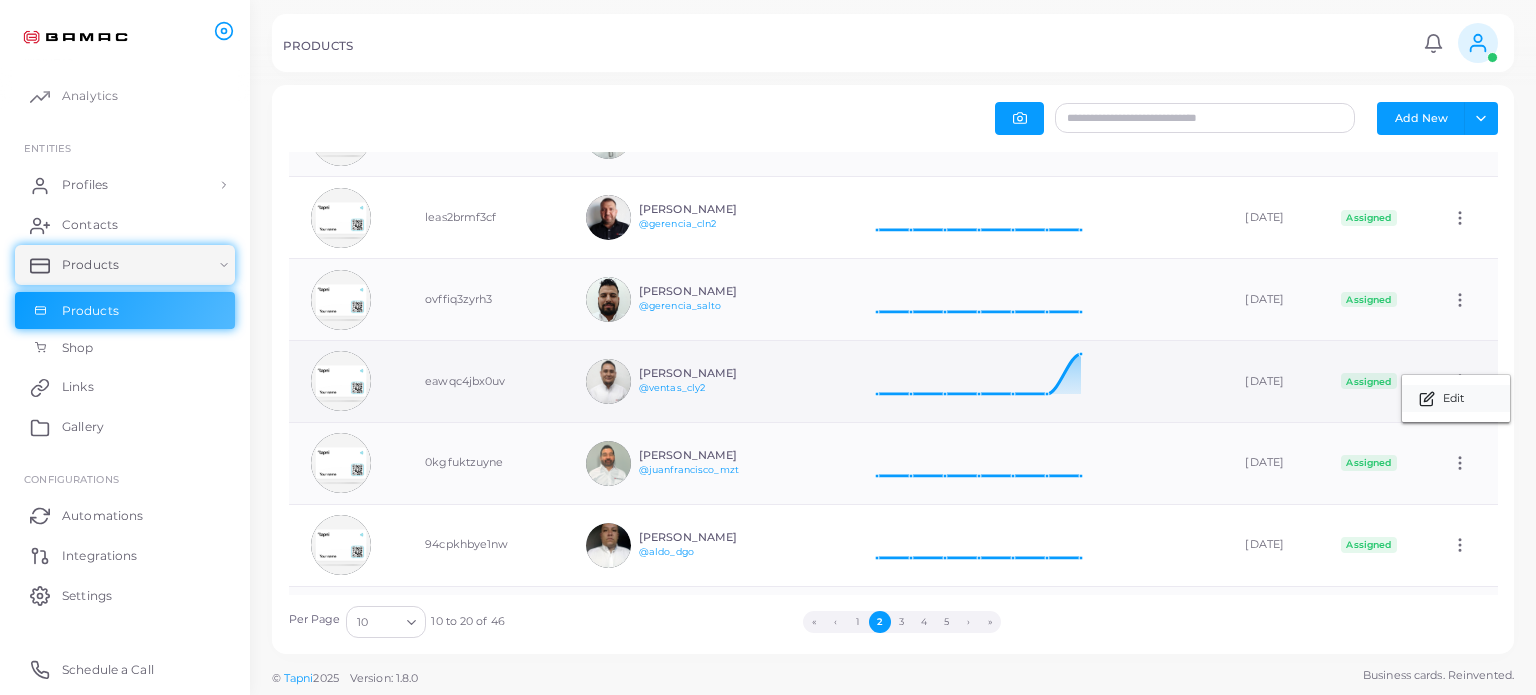click 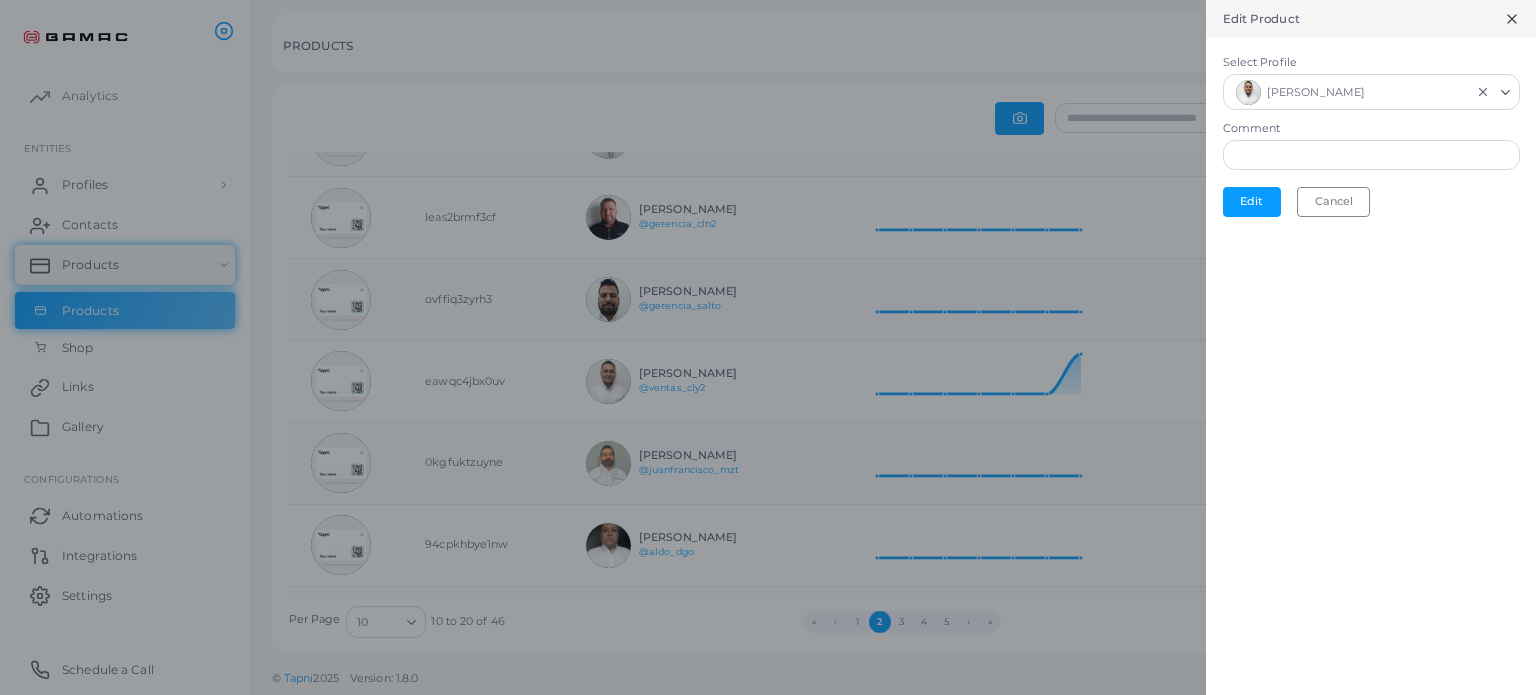 click on "[PERSON_NAME]" at bounding box center (1351, 90) 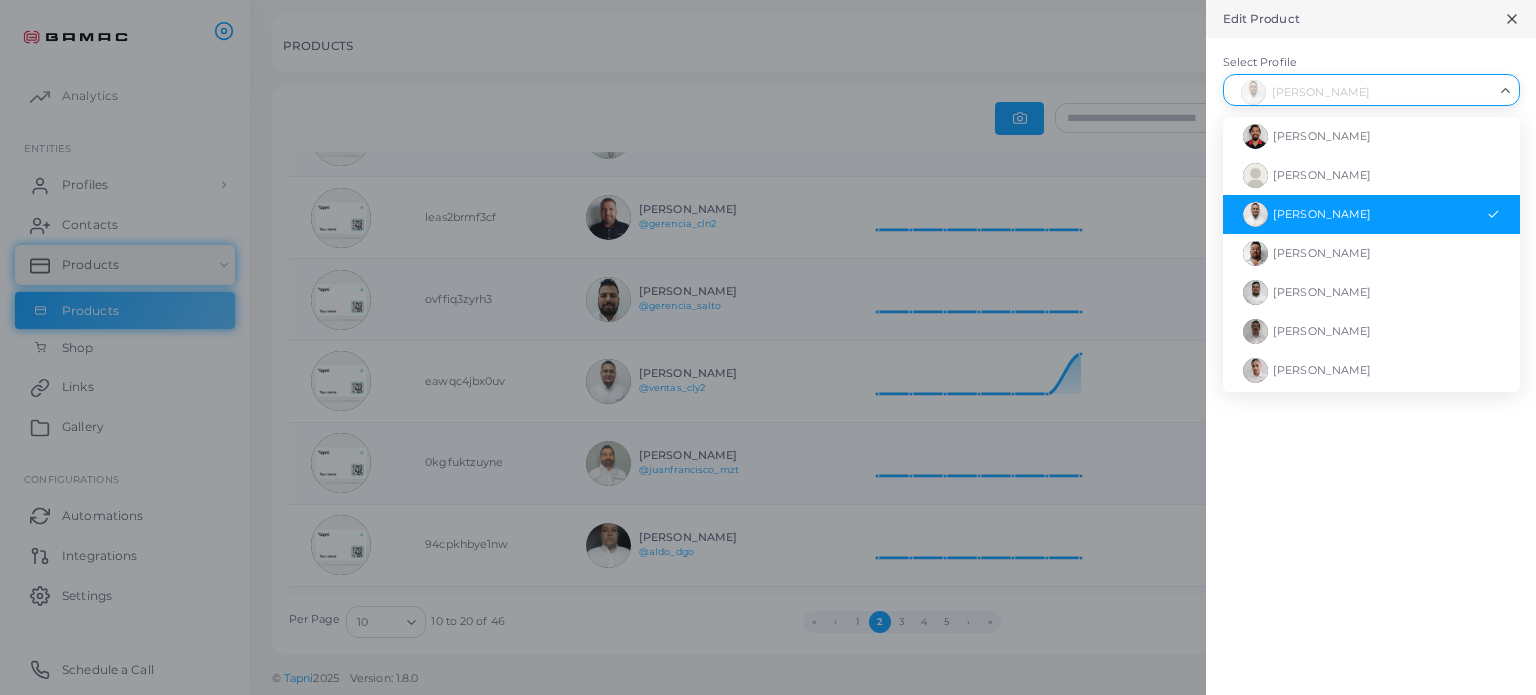 click on "Select Profile" at bounding box center [1362, 90] 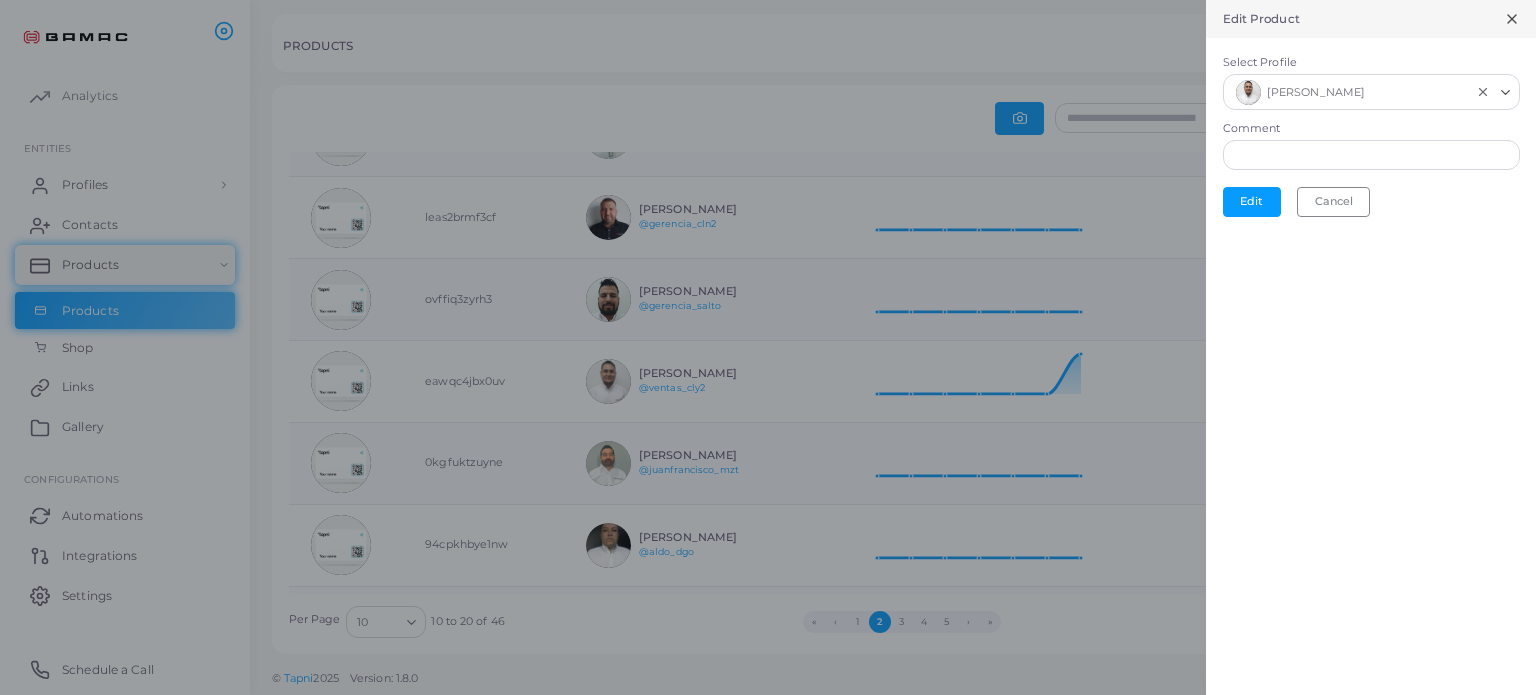 click at bounding box center (768, 347) 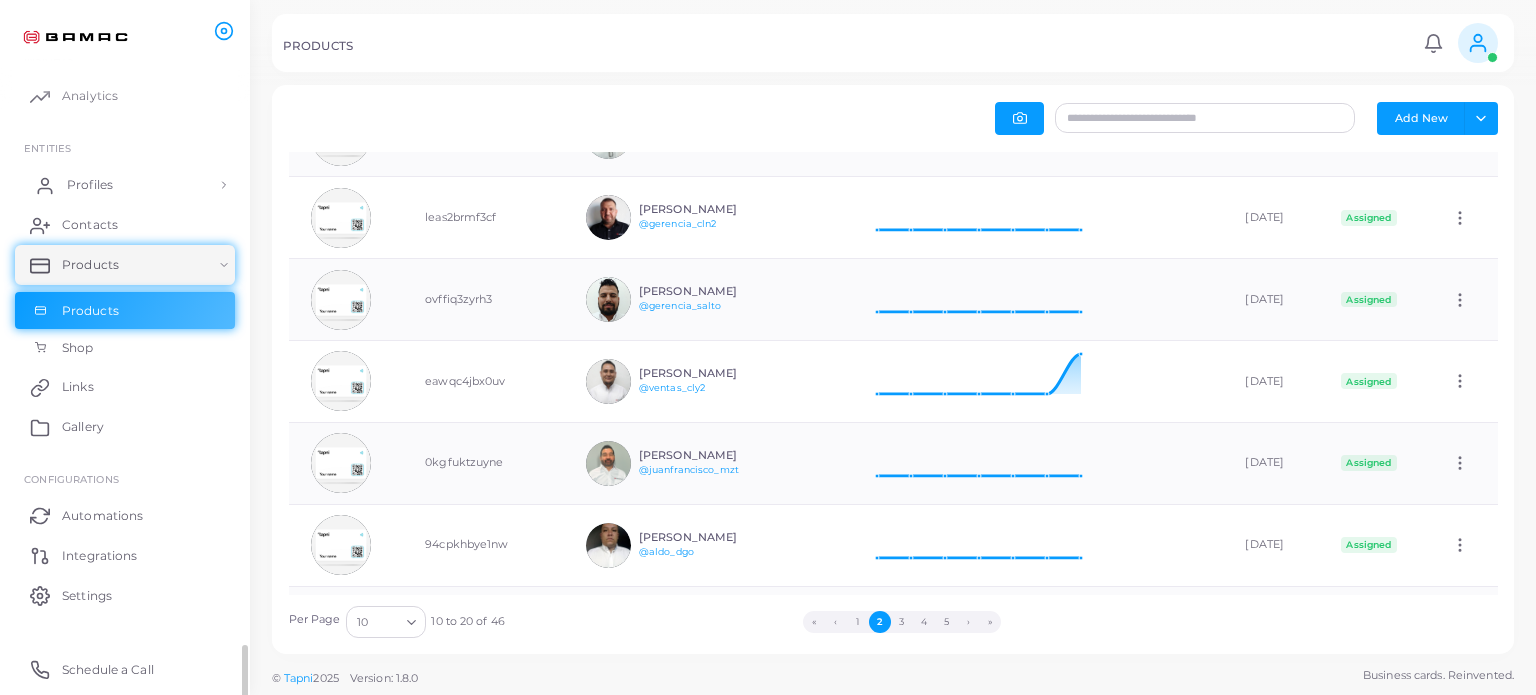 click on "Profiles" at bounding box center (125, 185) 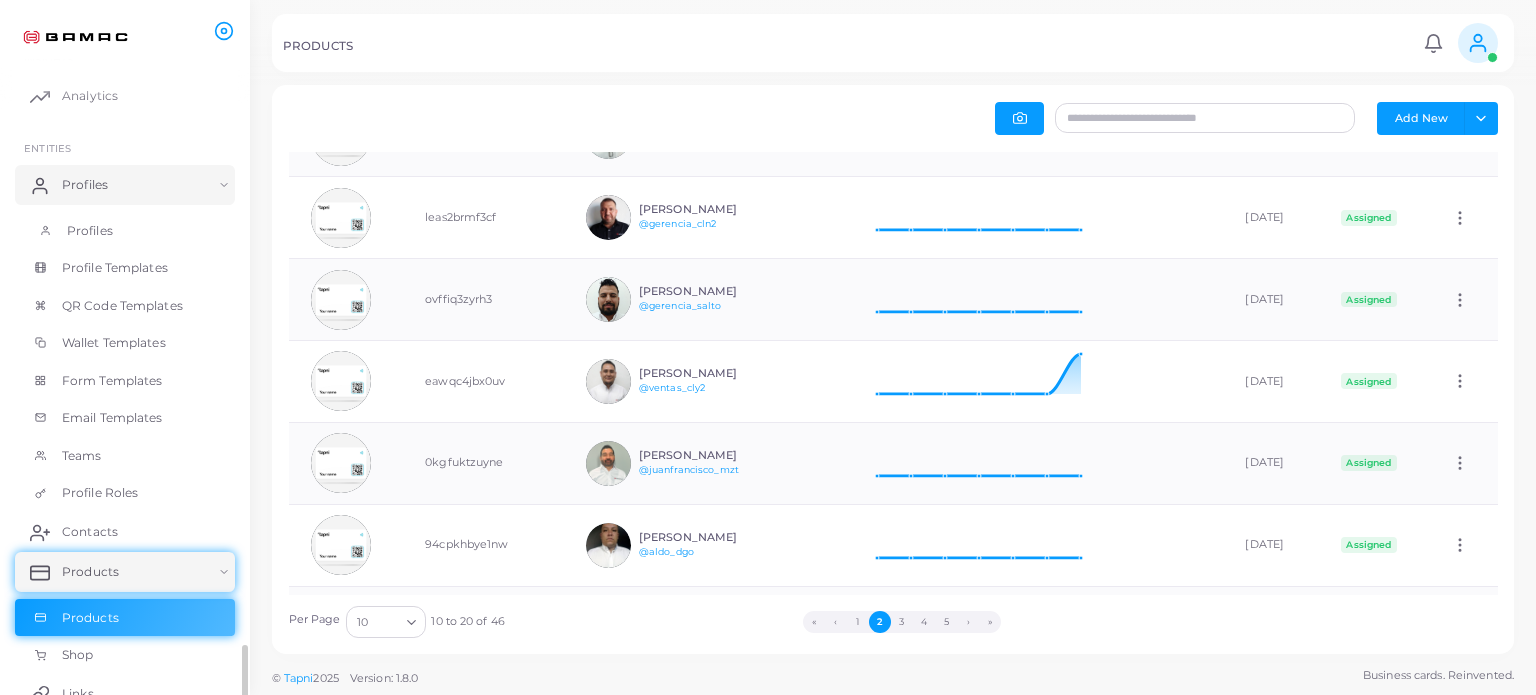 click on "Profiles" at bounding box center [125, 231] 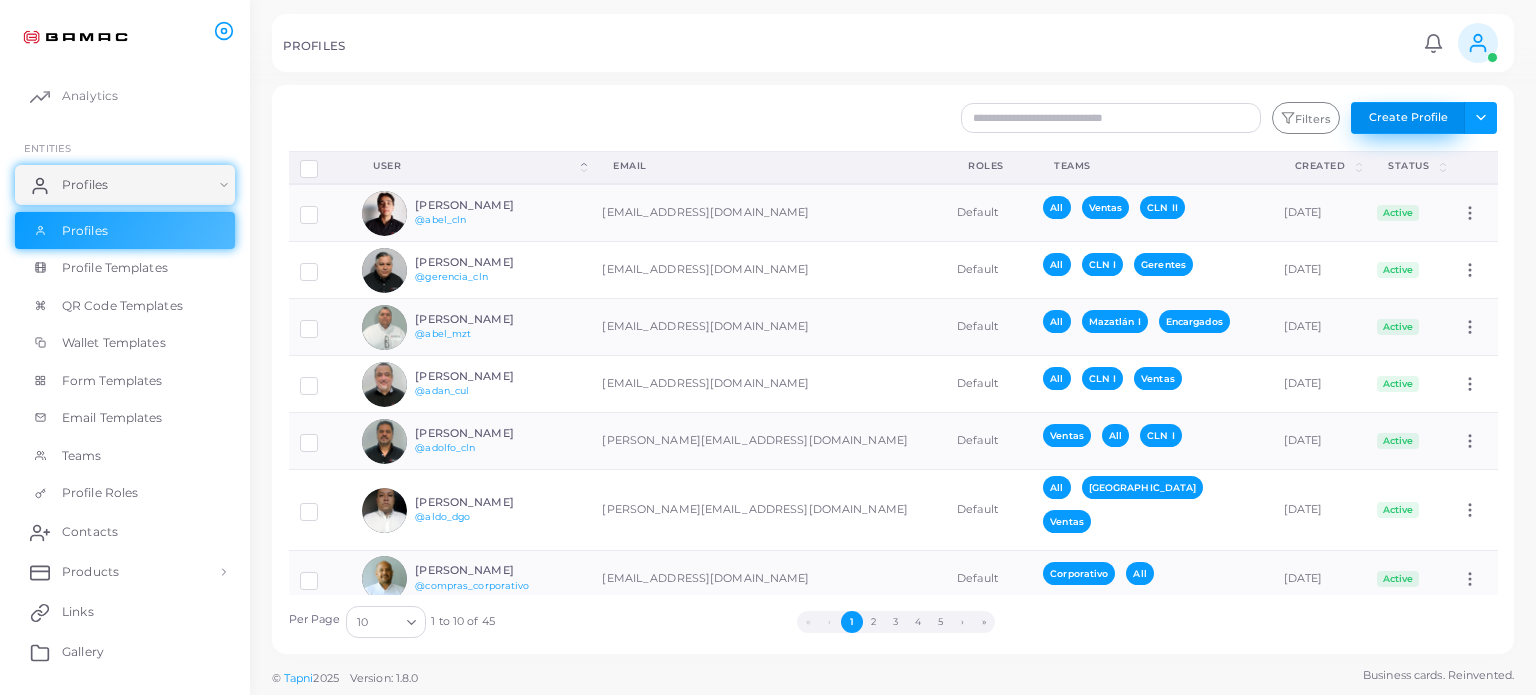 click on "Create Profile" at bounding box center (1408, 118) 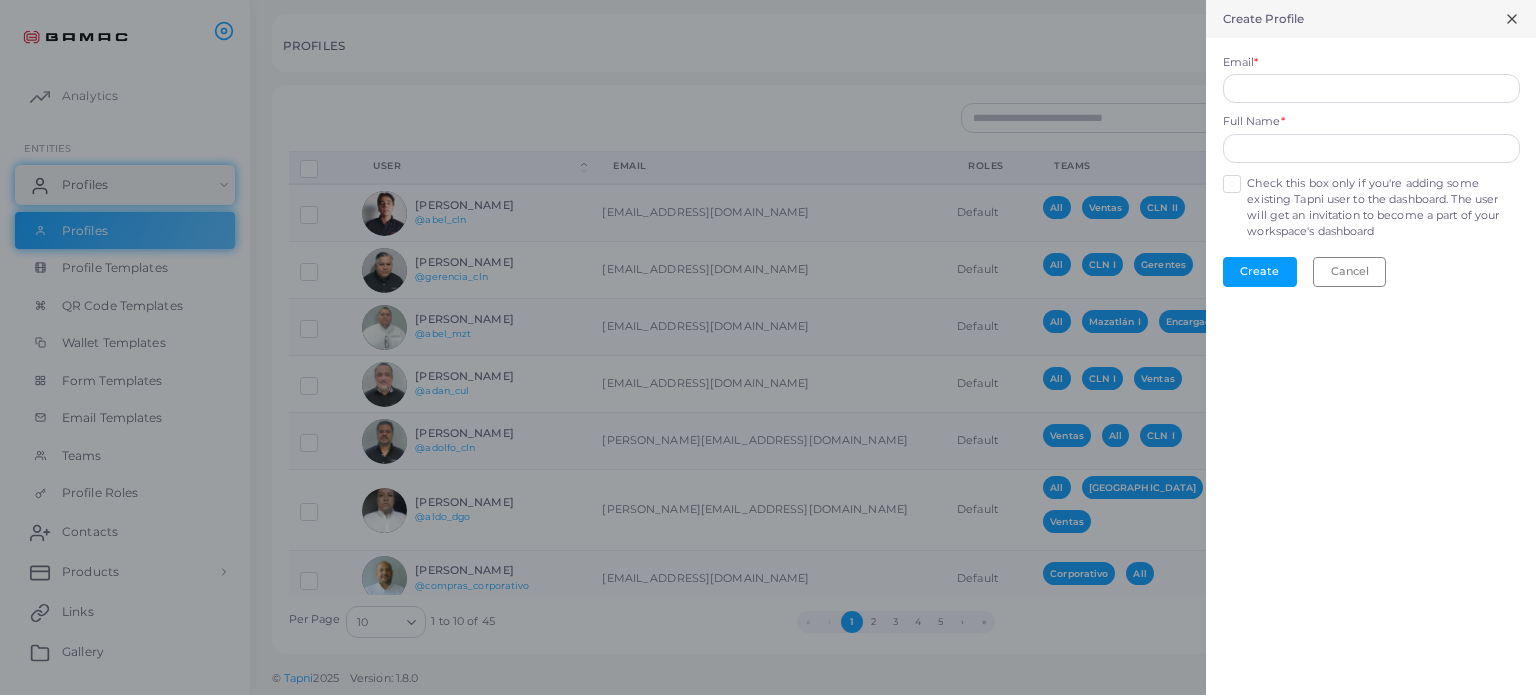 click at bounding box center (768, 347) 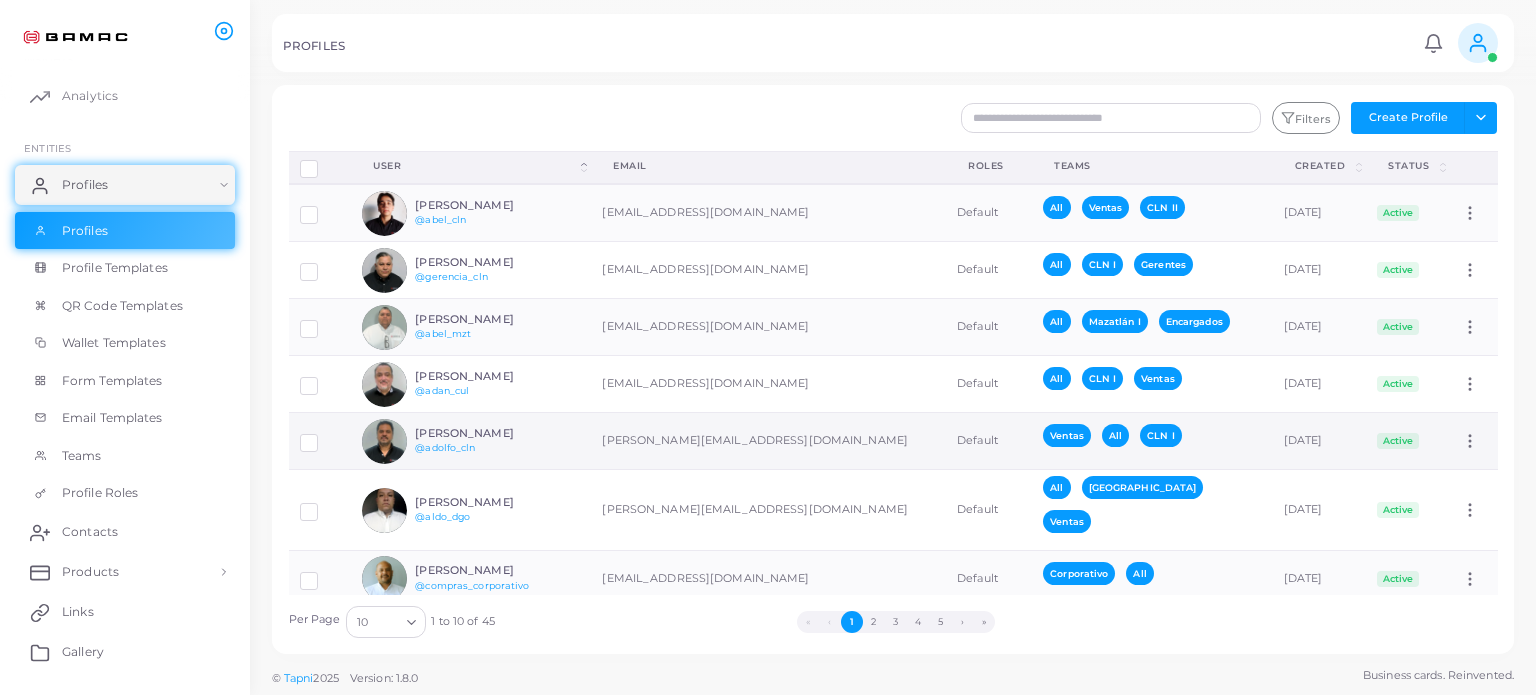 click 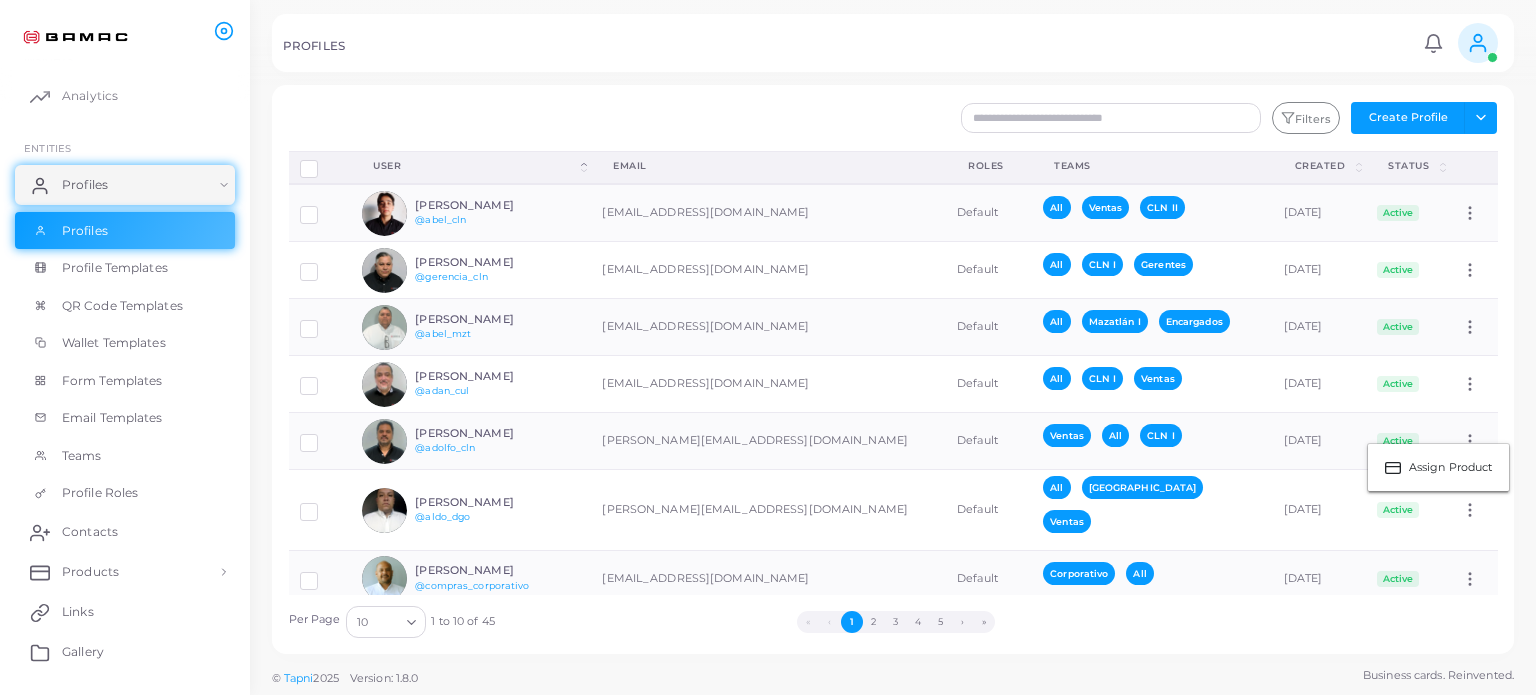 click on "Filters  Create Profile Toggle dropdown  Import Profiles   Invite Profiles   Export Profiles   Import Logs  Disconnect Profiles Delete Profile  Show Selections  Download QRs  User  (Click to sort Descending) Email Roles Teams Created  (Click to sort Descending) Status  (Click to sort Descending)  [PERSON_NAME]  @abel_cln [EMAIL_ADDRESS][DOMAIN_NAME]  Default  All Ventas CLN II  [DATE]   Active  Assign Product  [PERSON_NAME]  @gerencia_cln [EMAIL_ADDRESS][DOMAIN_NAME]  Default  All CLN I Gerentes  [DATE]   Active  Assign Product  [PERSON_NAME]  @abel_mzt [EMAIL_ADDRESS][DOMAIN_NAME]  Default  All Mazatlán I Encargados  [DATE]   Active  Assign Product  [PERSON_NAME]  @adan_cul [EMAIL_ADDRESS][DOMAIN_NAME]  Default  All CLN I Ventas  [DATE]   Active  Assign Product  [PERSON_NAME]  @[PERSON_NAME] [PERSON_NAME][EMAIL_ADDRESS][DOMAIN_NAME]  Default  Ventas All CLN I  [DATE]   Active  Assign Product  [PERSON_NAME]  @aldo_dgo [EMAIL_ADDRESS][DOMAIN_NAME]  Default  All Durango Ventas  [DATE]   Active  All All" at bounding box center (893, 369) 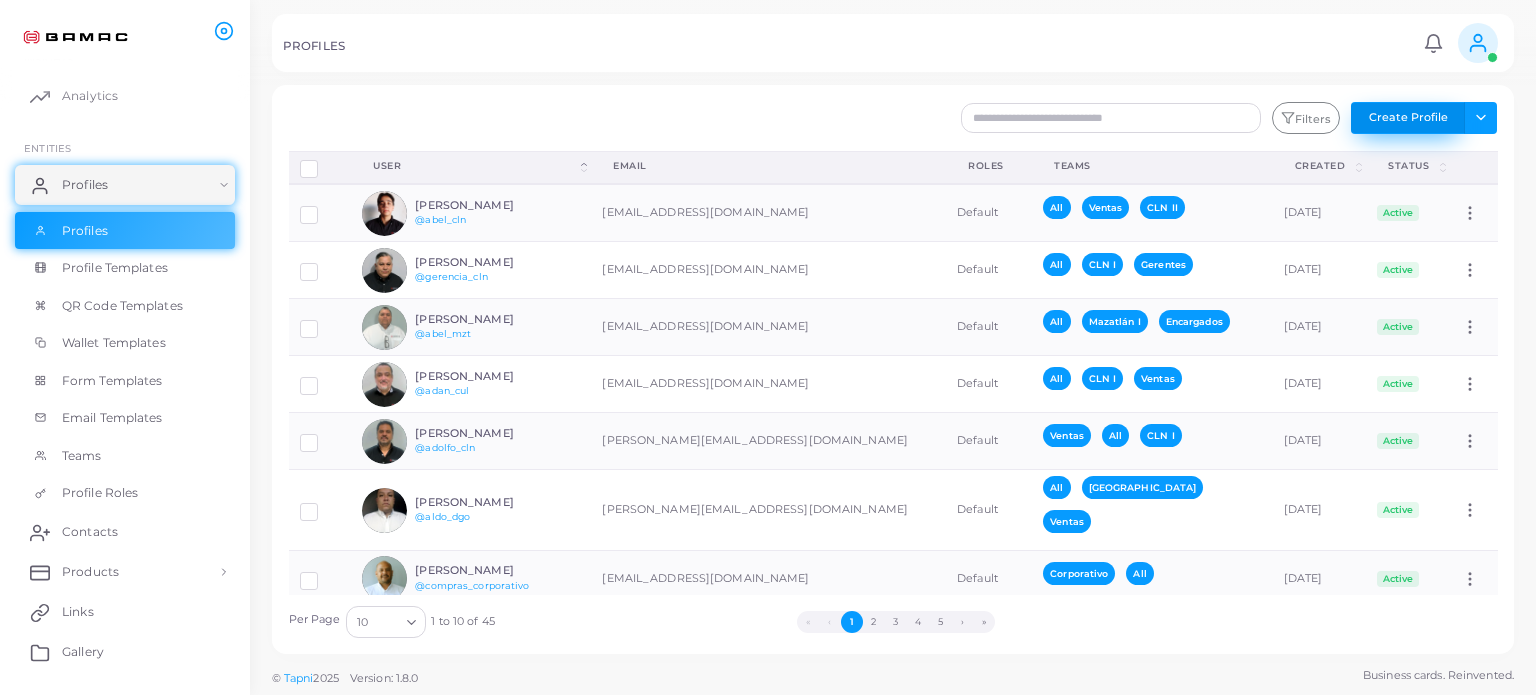 click on "Create Profile" at bounding box center [1408, 118] 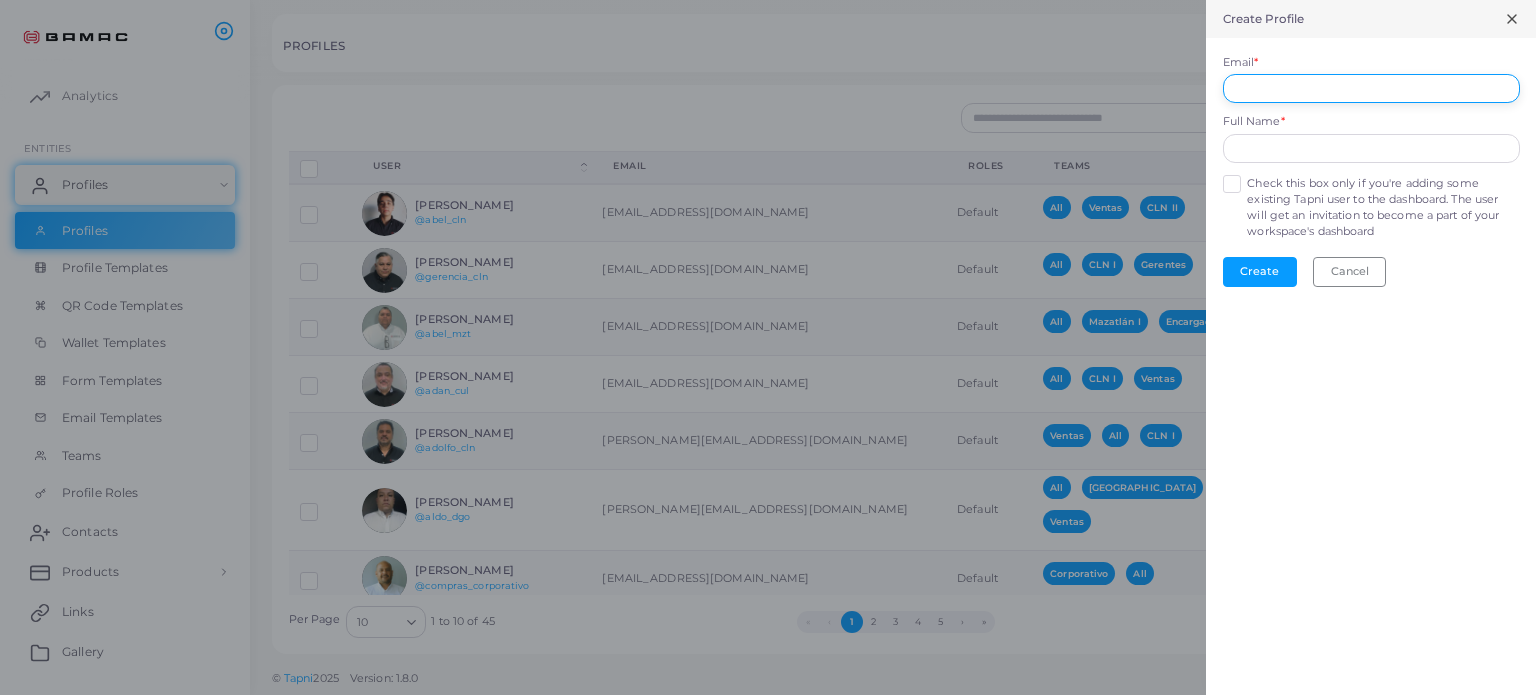 click on "Email  *" at bounding box center [1371, 89] 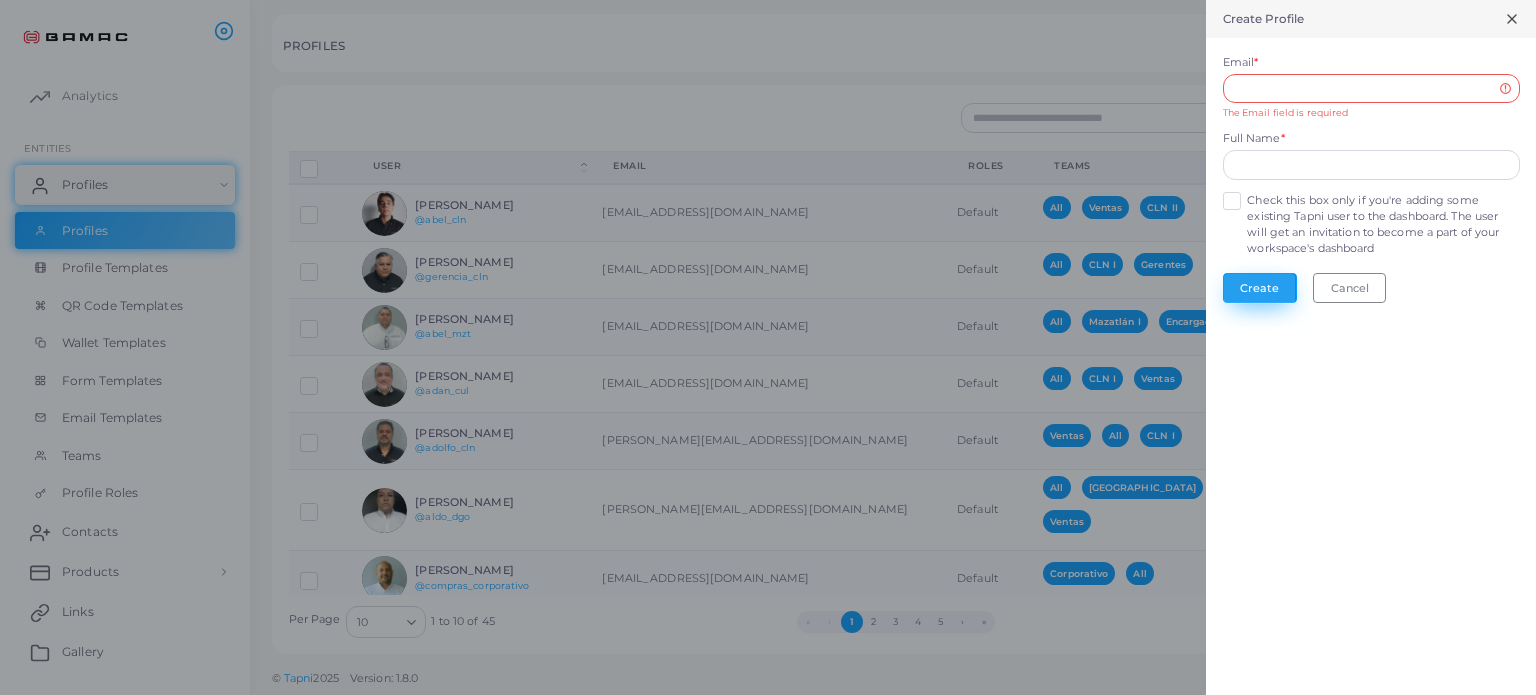 click on "Create" at bounding box center (1260, 288) 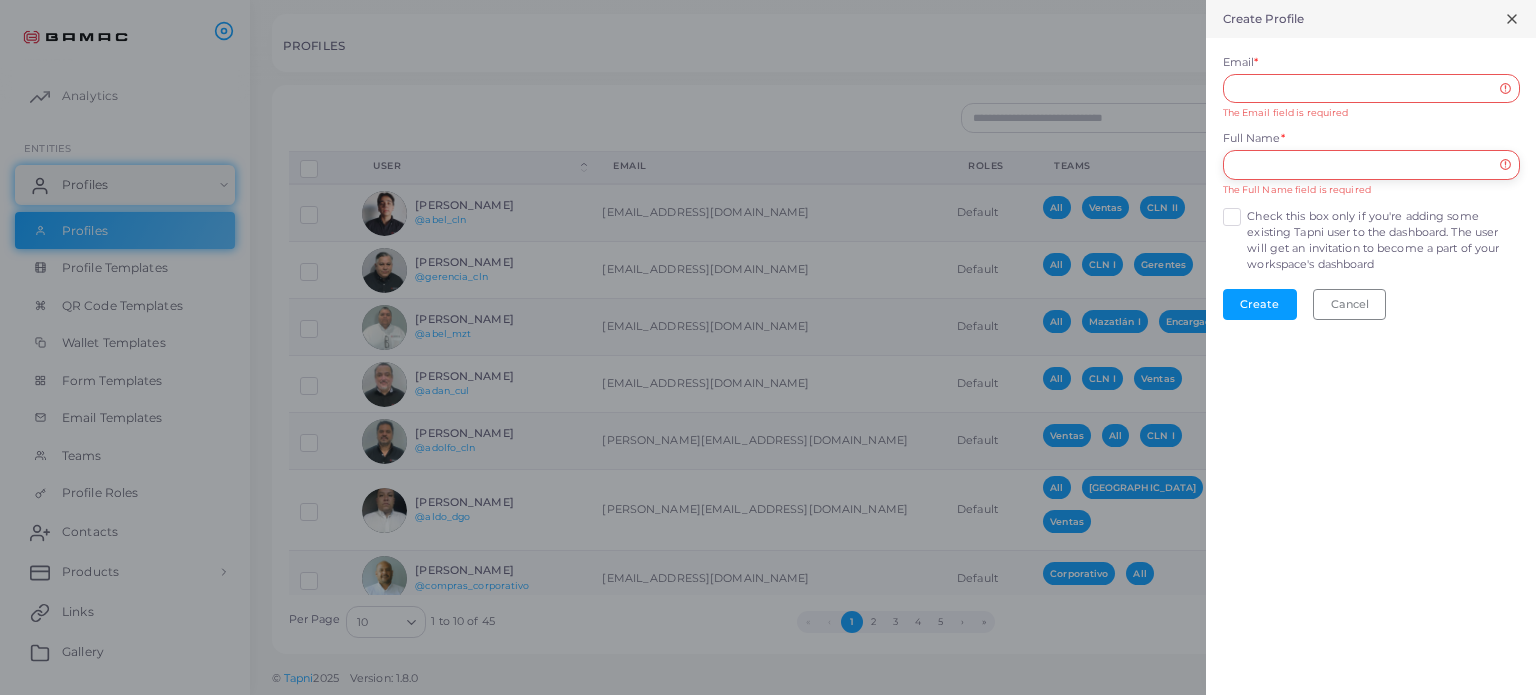 click at bounding box center (1371, 165) 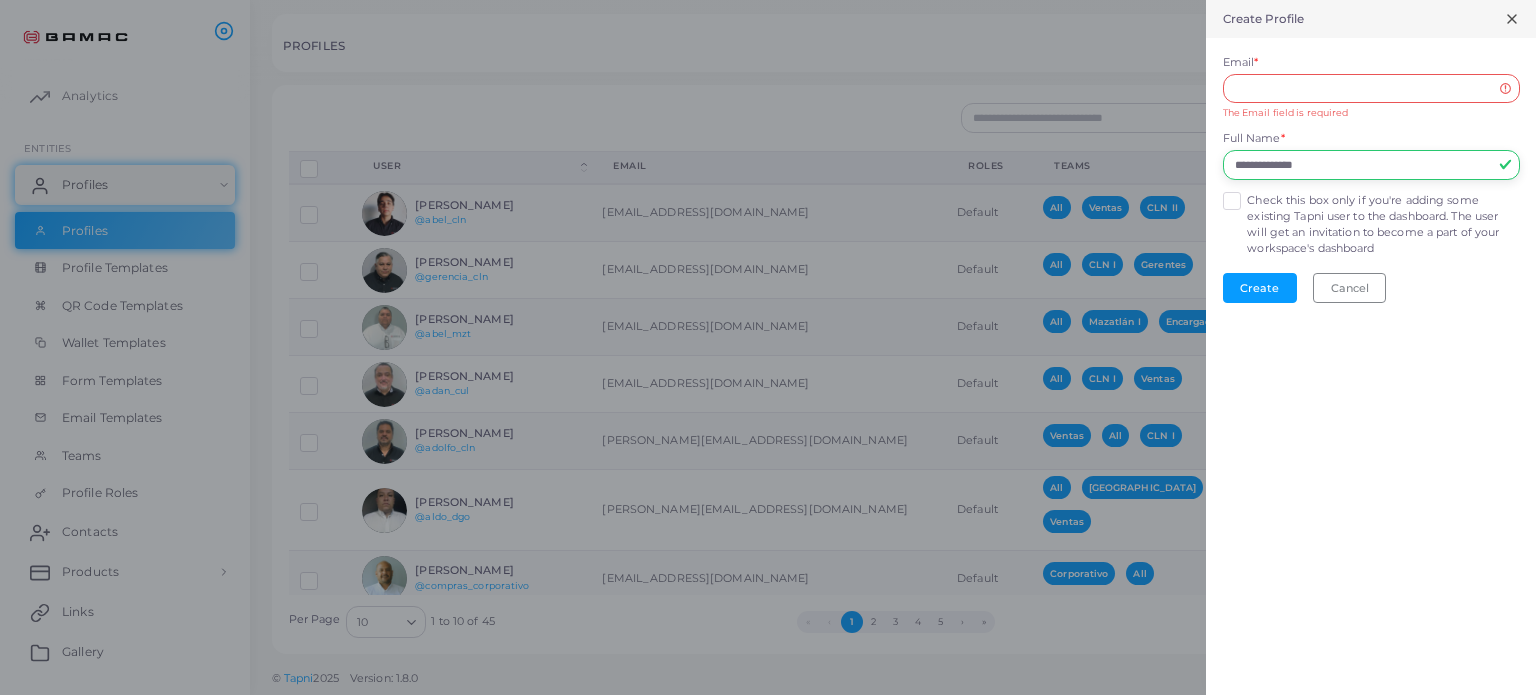type on "**********" 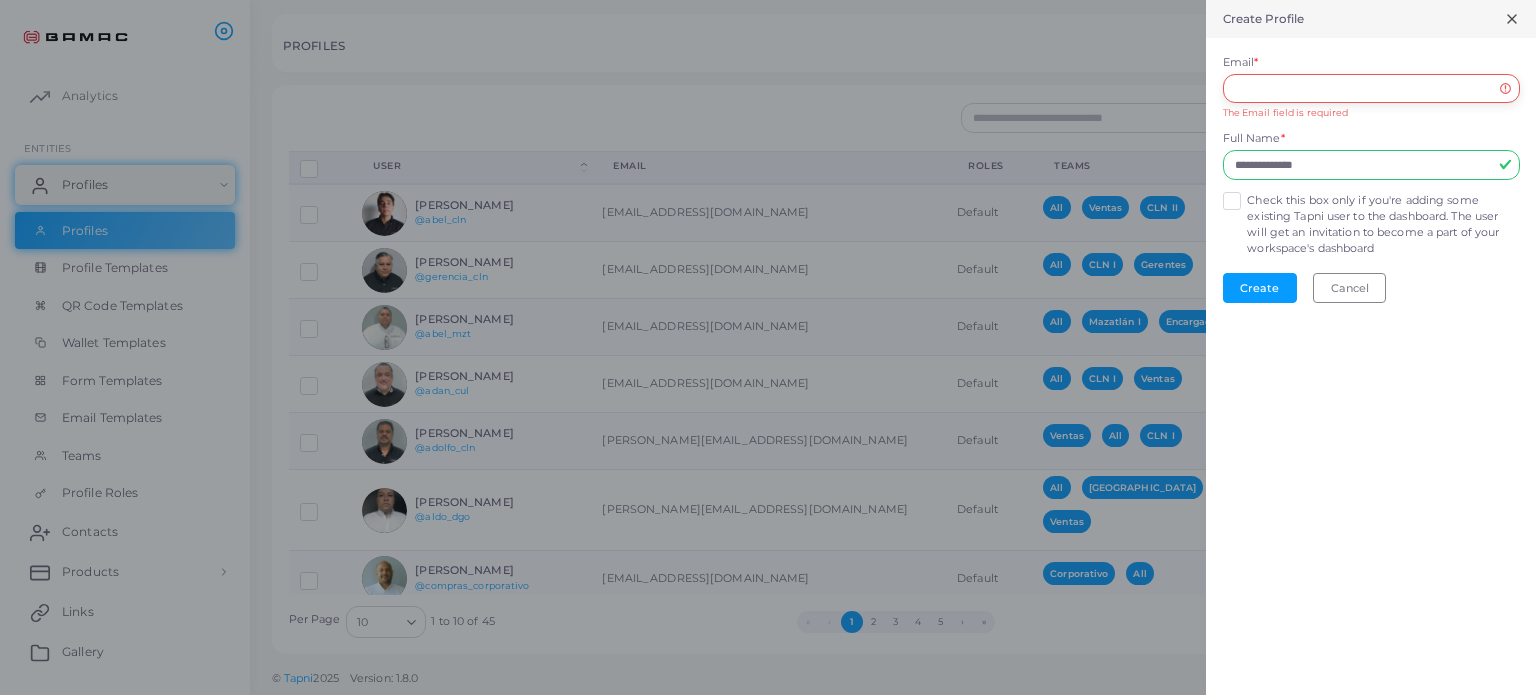 click on "Email  *" at bounding box center [1371, 89] 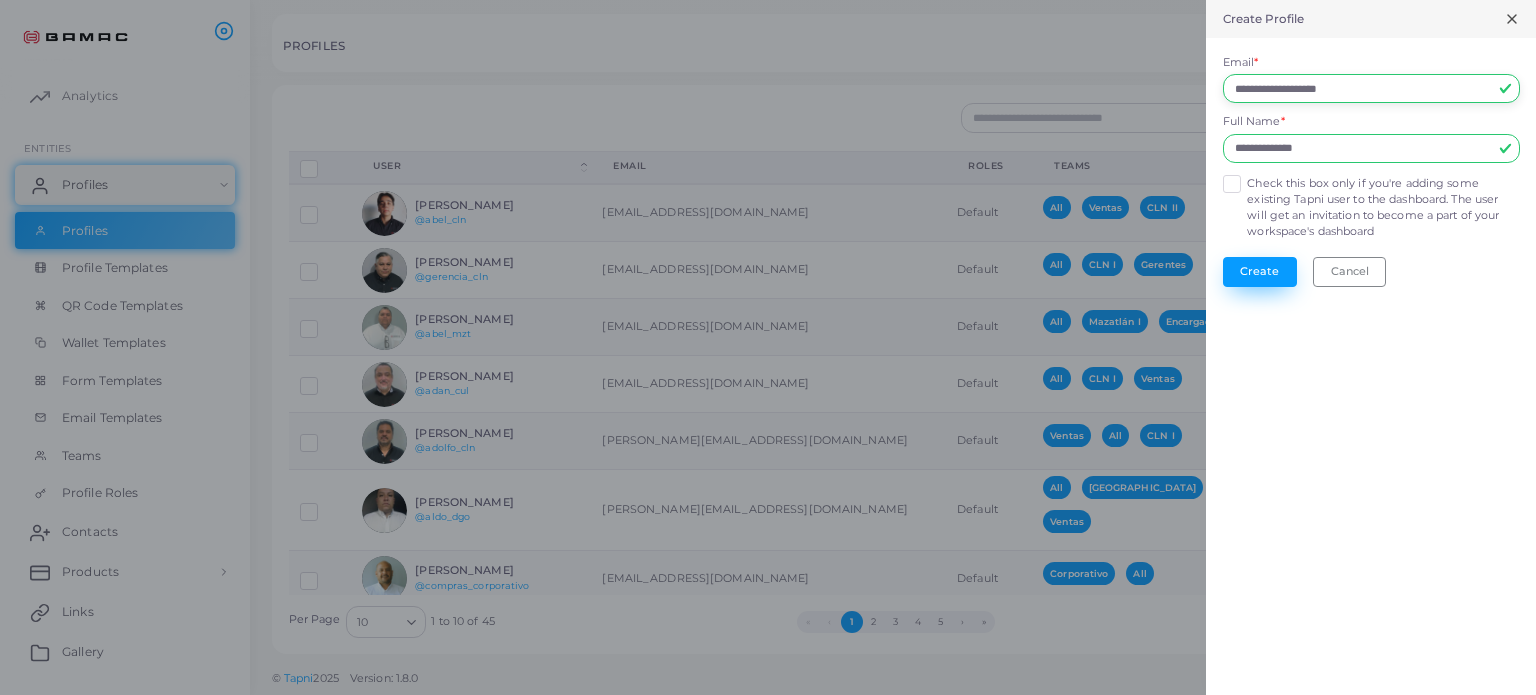 type on "**********" 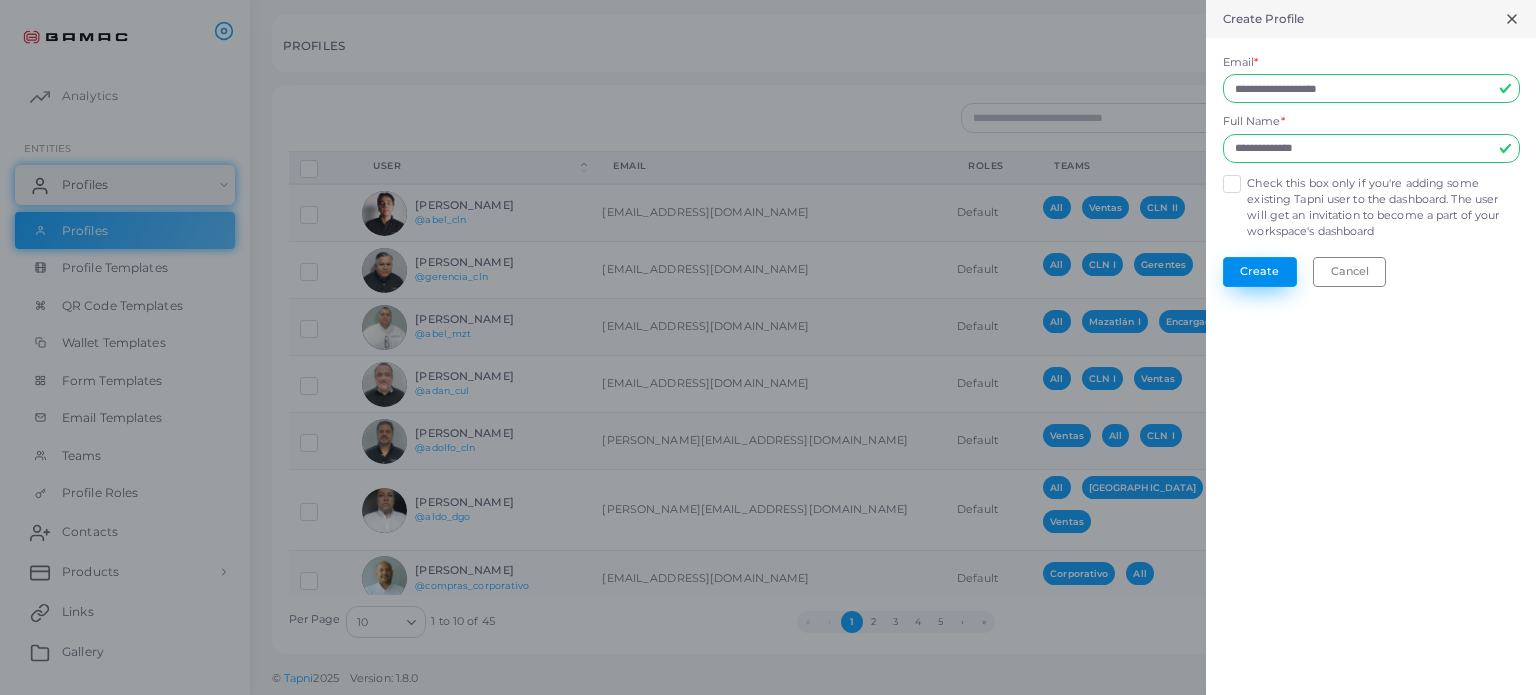 click on "Create" at bounding box center (1260, 272) 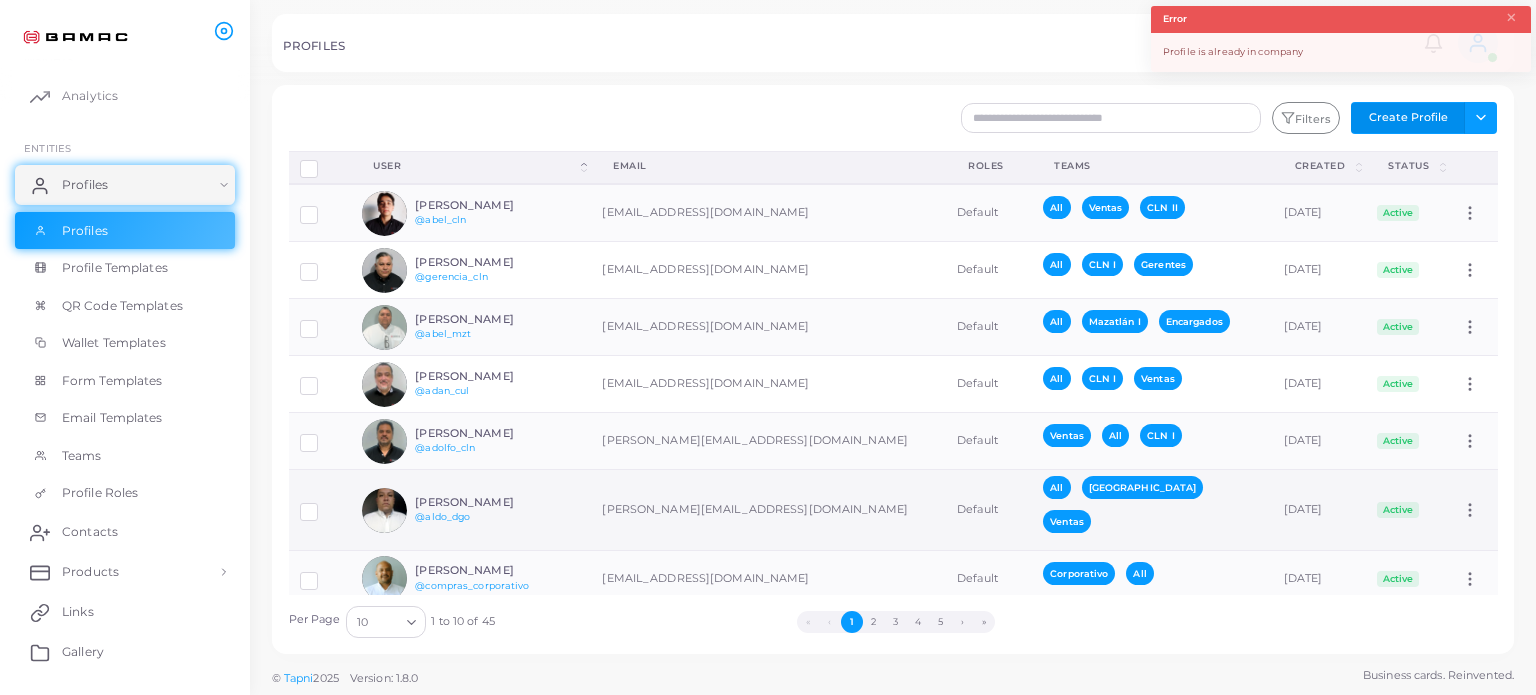 scroll, scrollTop: 168, scrollLeft: 0, axis: vertical 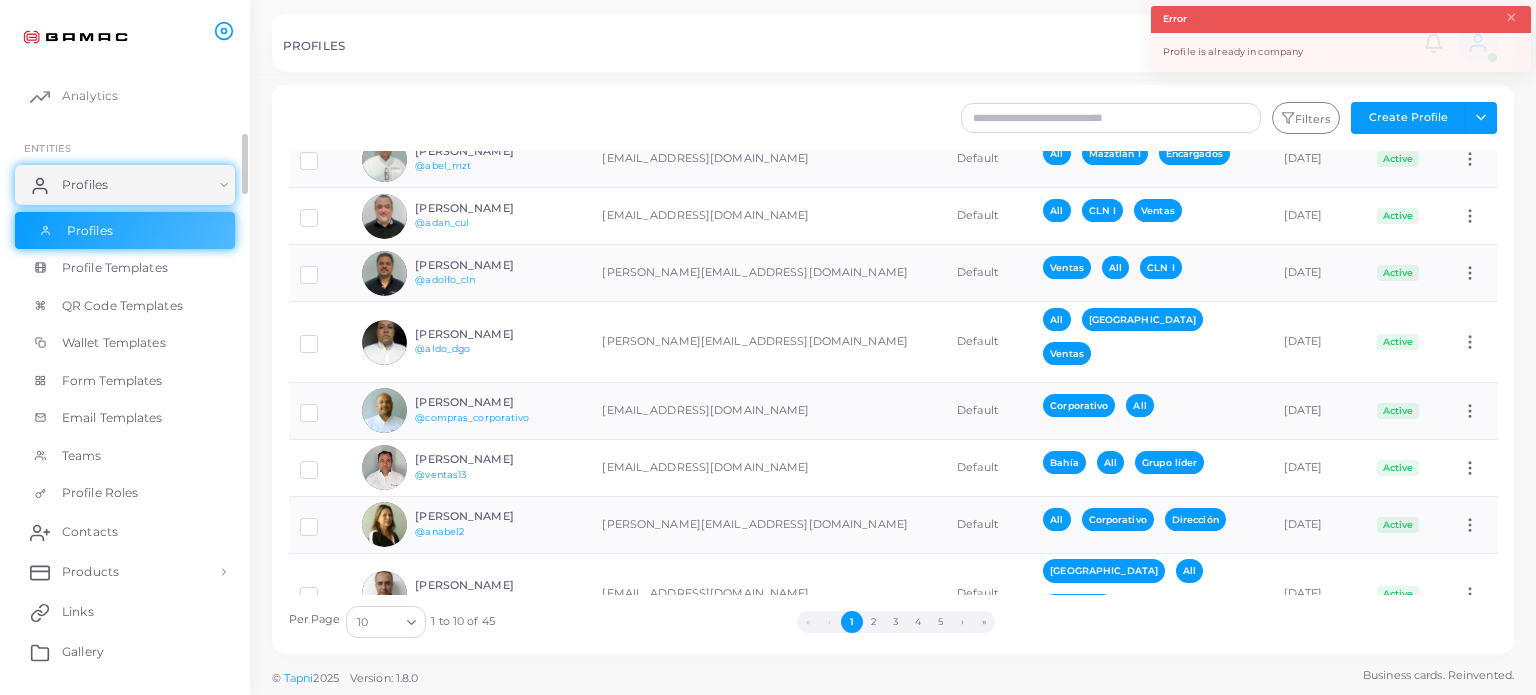 click on "Profiles" at bounding box center [125, 231] 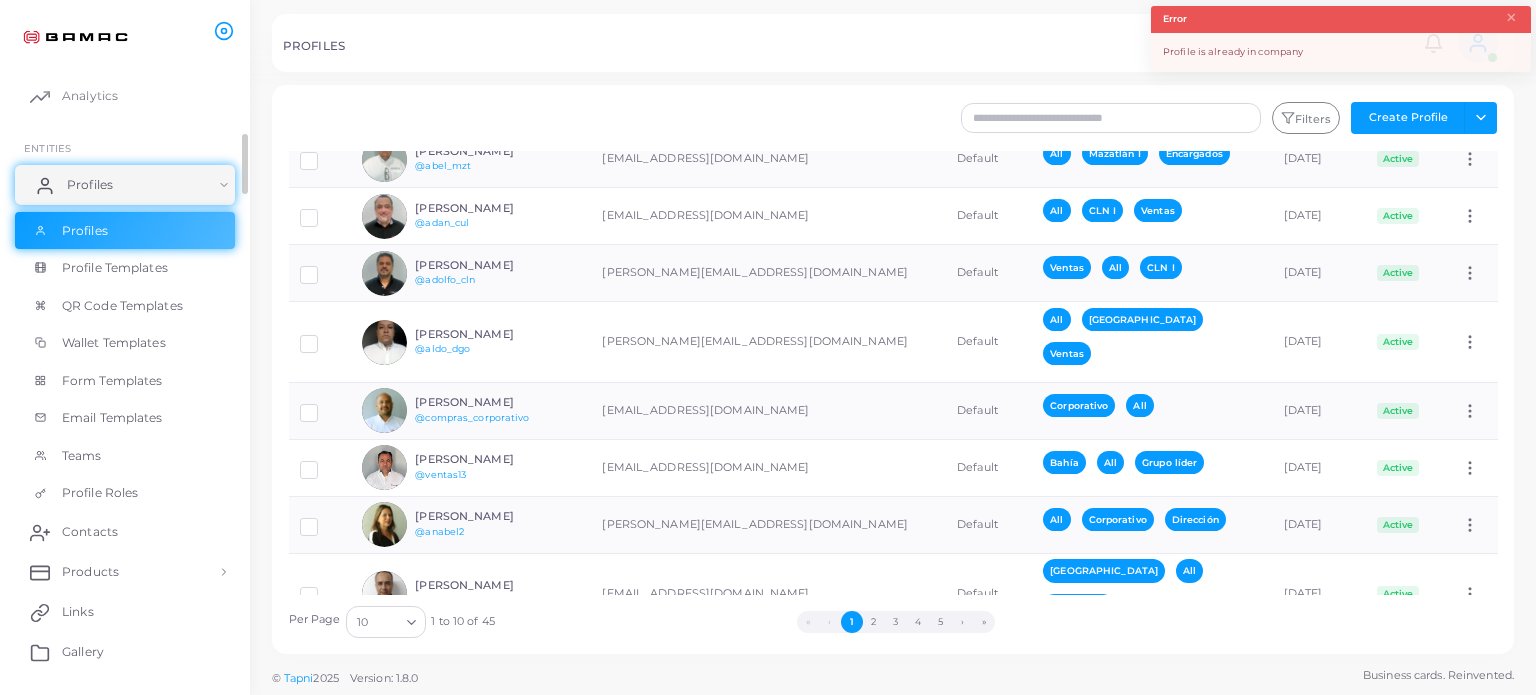 click on "Profiles" at bounding box center (125, 185) 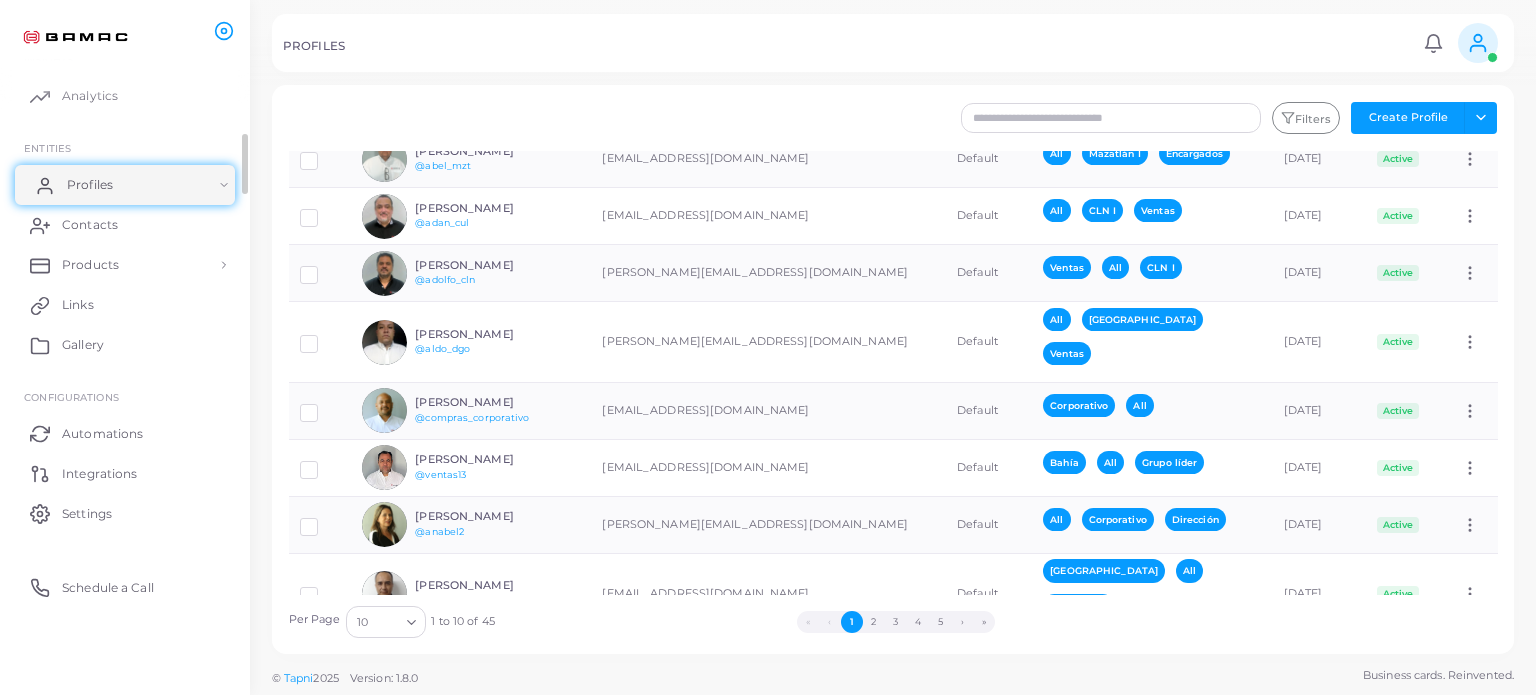 click on "Profiles" at bounding box center [125, 185] 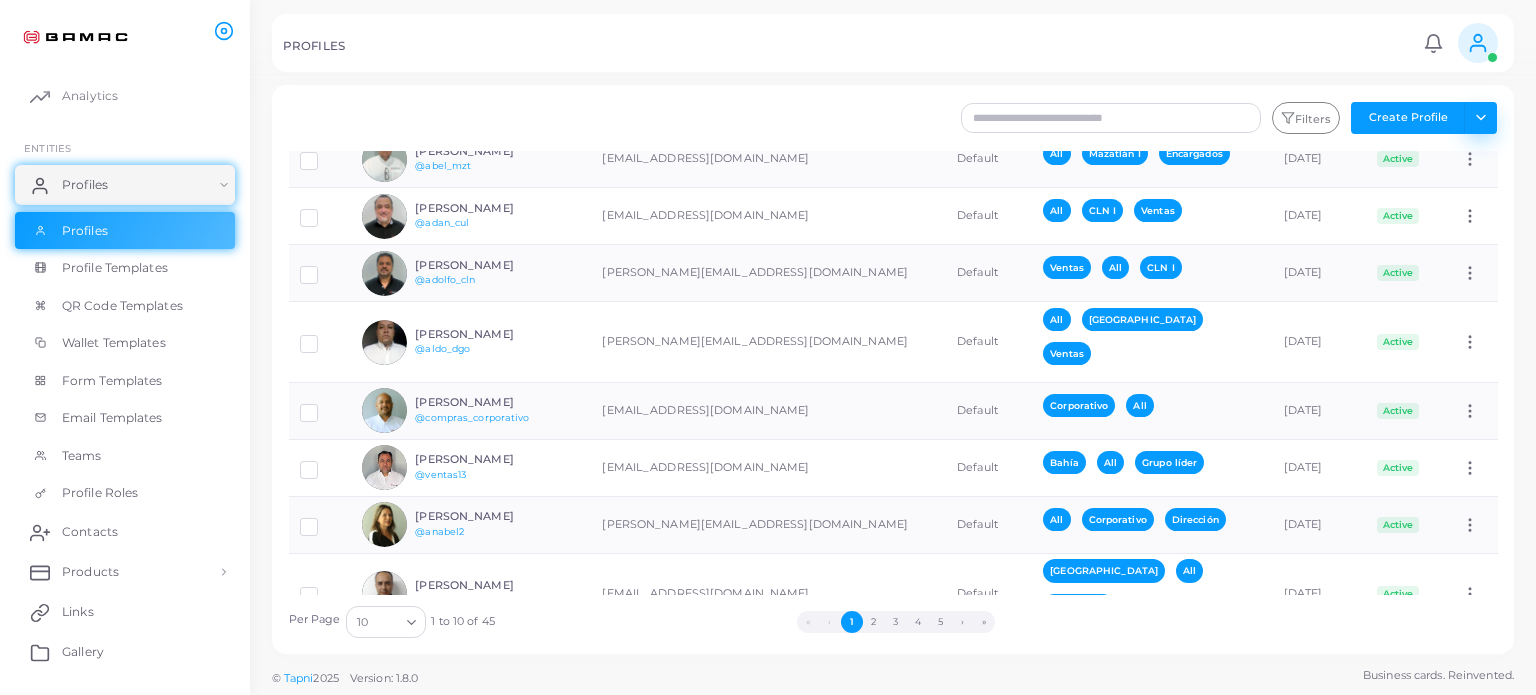 click on "Toggle dropdown" at bounding box center [1480, 118] 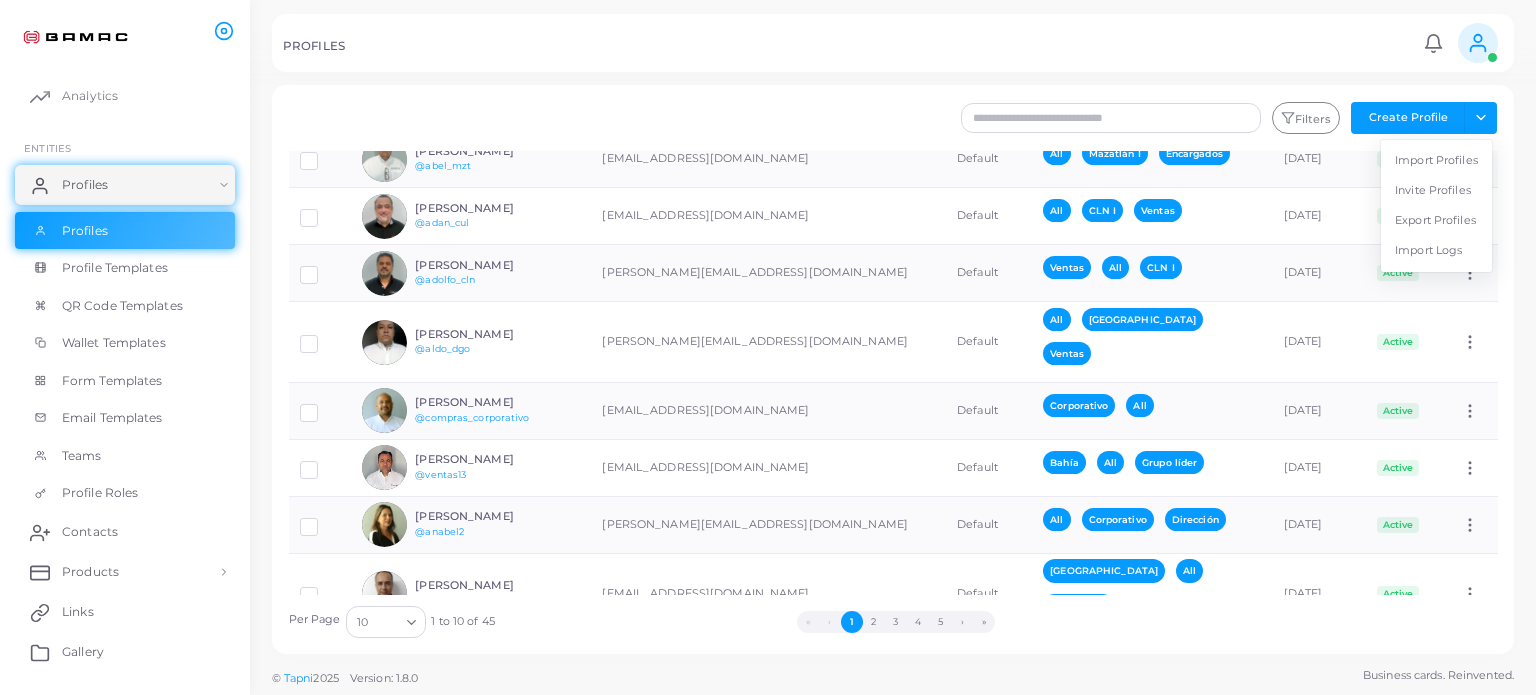 click on "Filters  Create Profile Toggle dropdown  Import Profiles   Invite Profiles   Export Profiles   Import Logs" at bounding box center (996, 118) 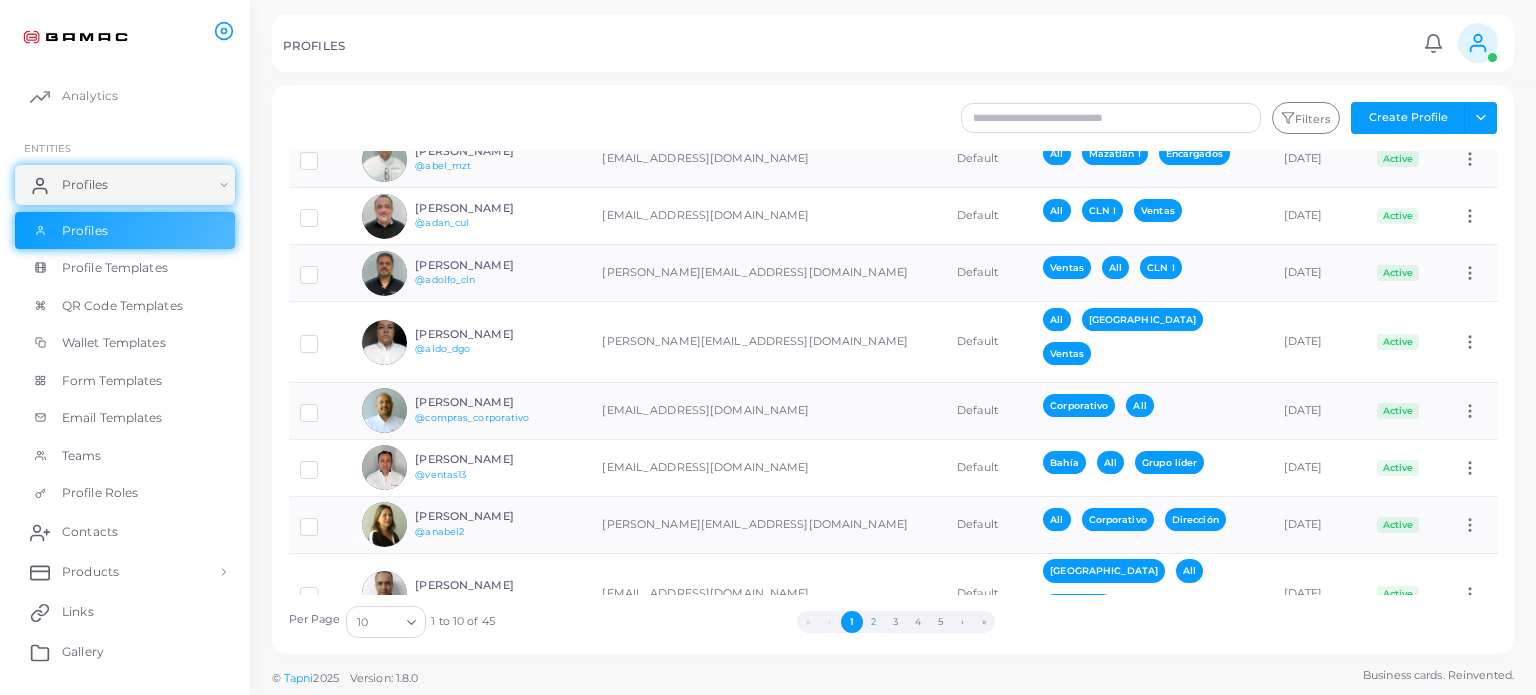 click on "2" at bounding box center [874, 622] 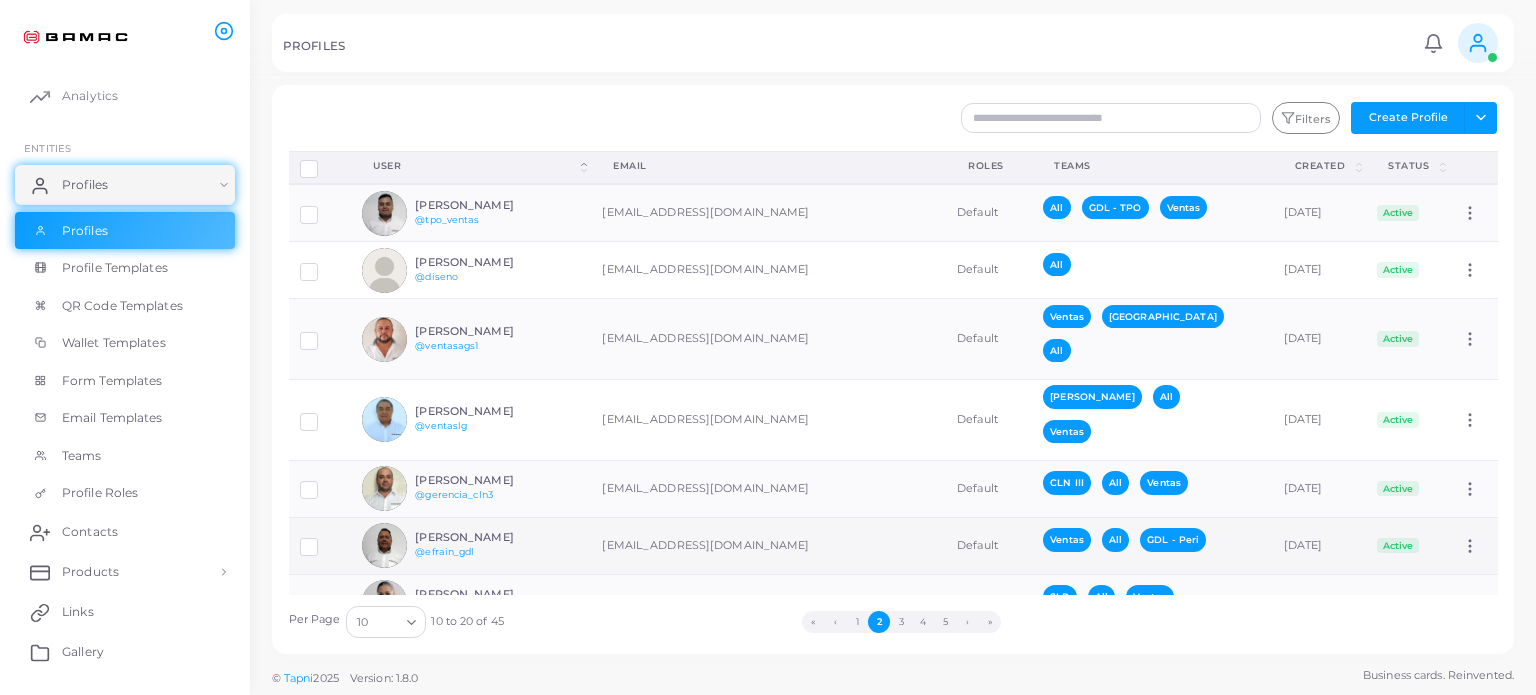 scroll, scrollTop: 168, scrollLeft: 0, axis: vertical 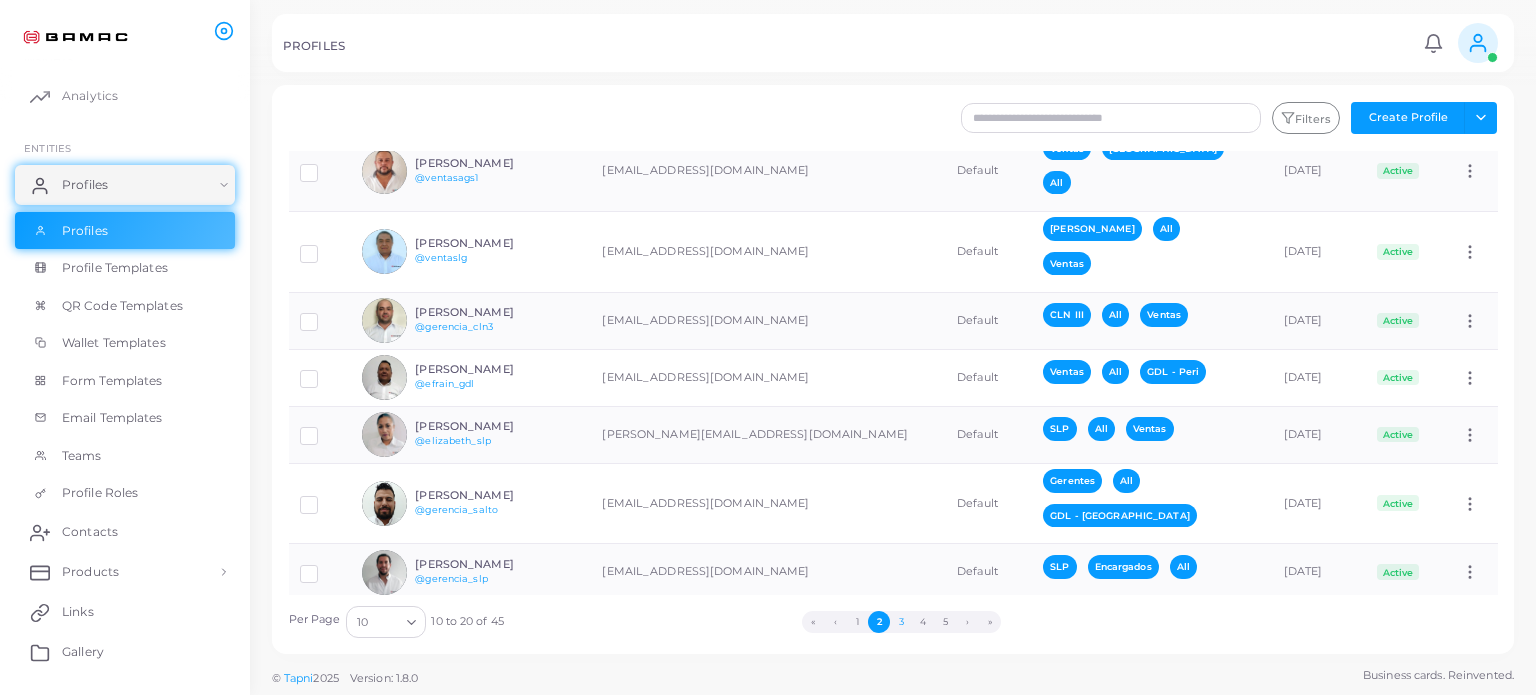 click on "3" at bounding box center (901, 622) 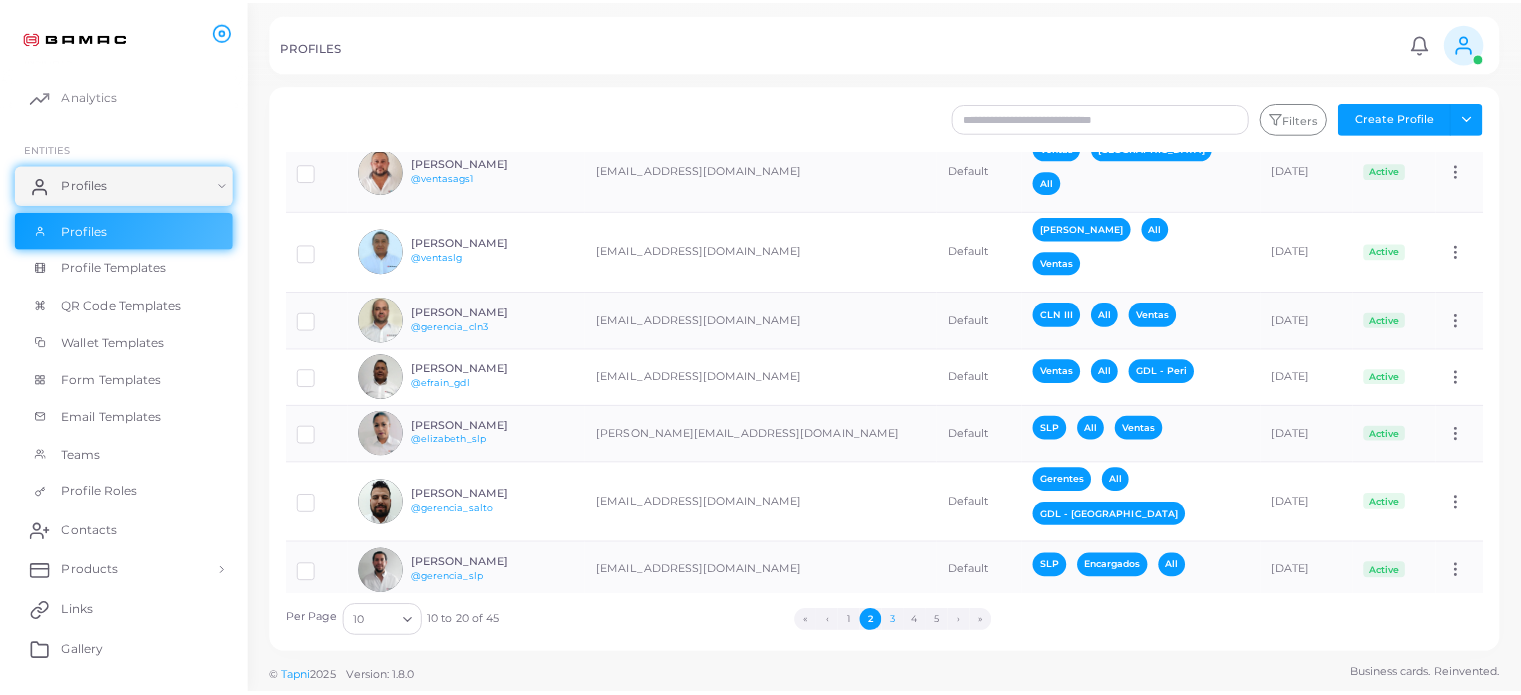 scroll, scrollTop: 0, scrollLeft: 0, axis: both 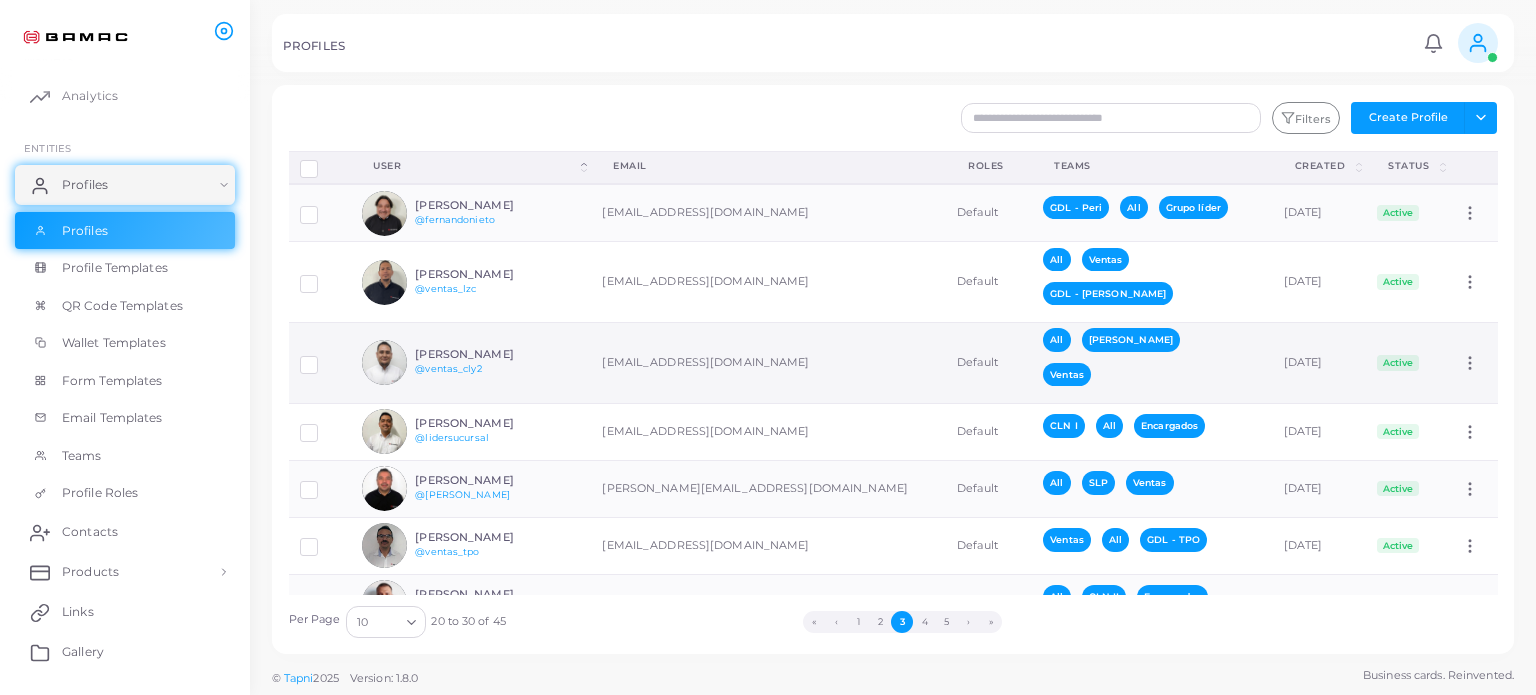 click on "[PERSON_NAME]" at bounding box center (488, 354) 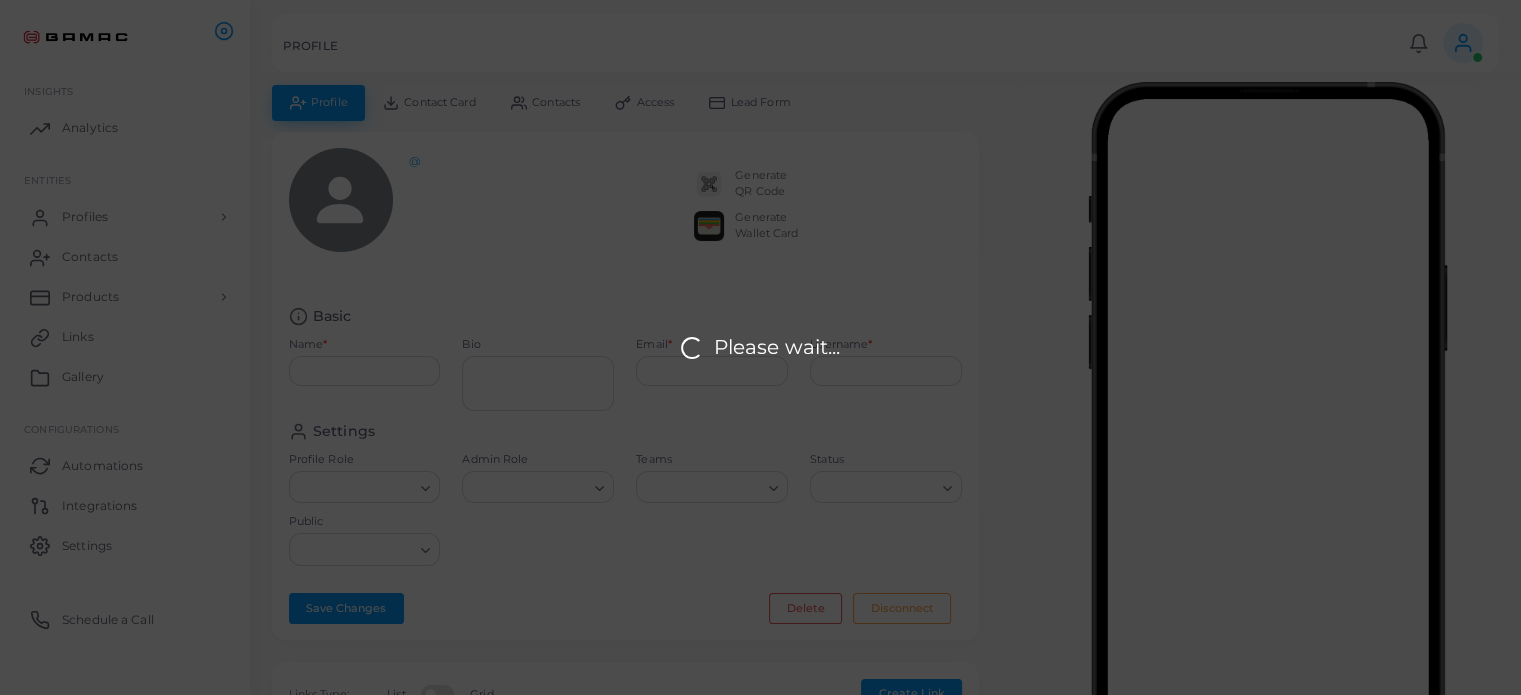 scroll, scrollTop: 0, scrollLeft: 0, axis: both 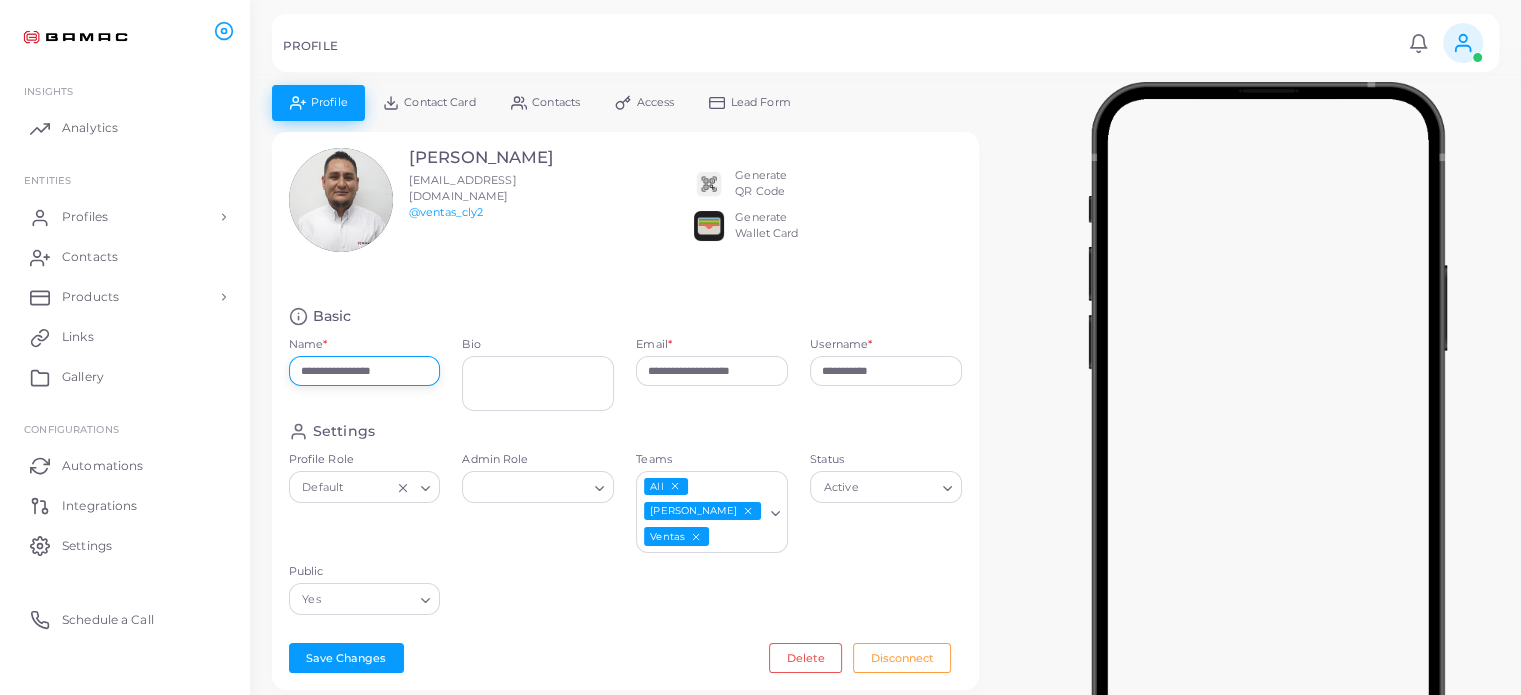 click on "**********" at bounding box center (365, 371) 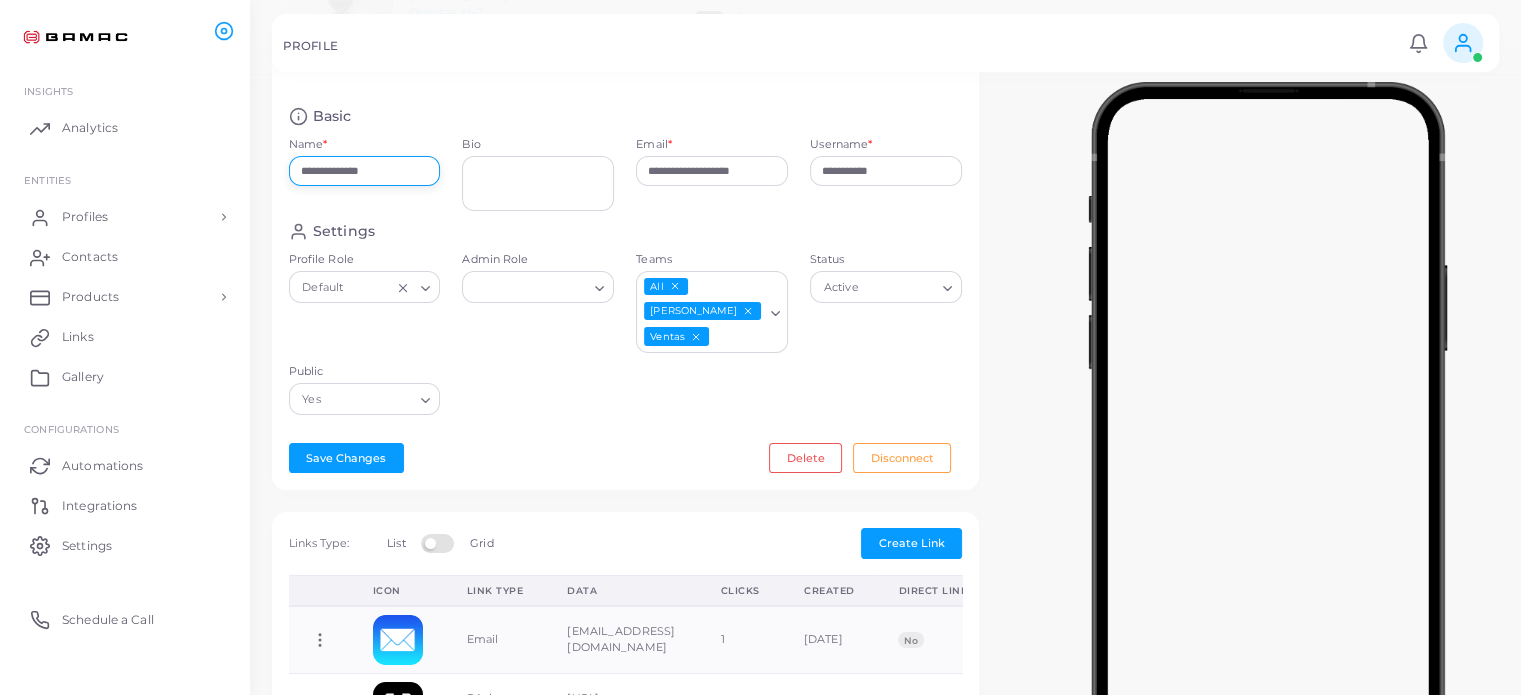scroll, scrollTop: 204, scrollLeft: 0, axis: vertical 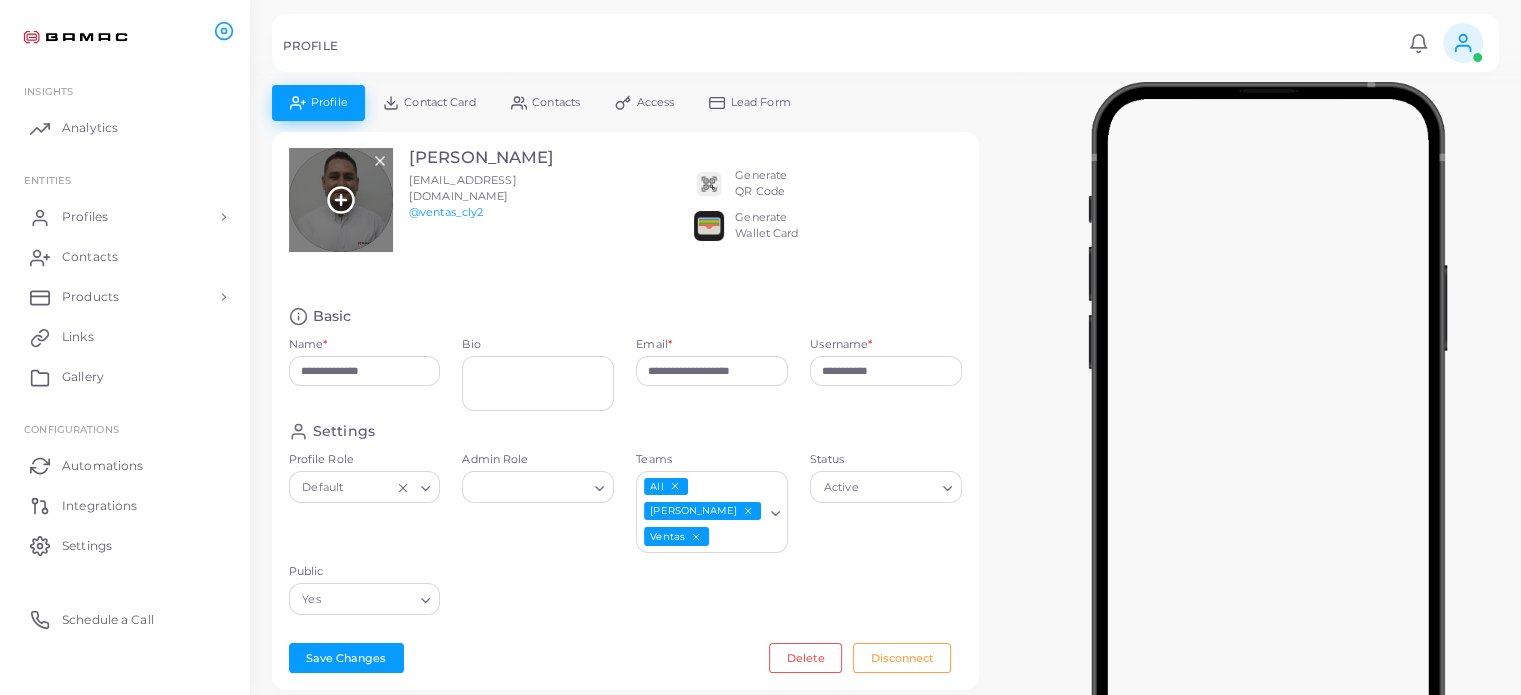 click 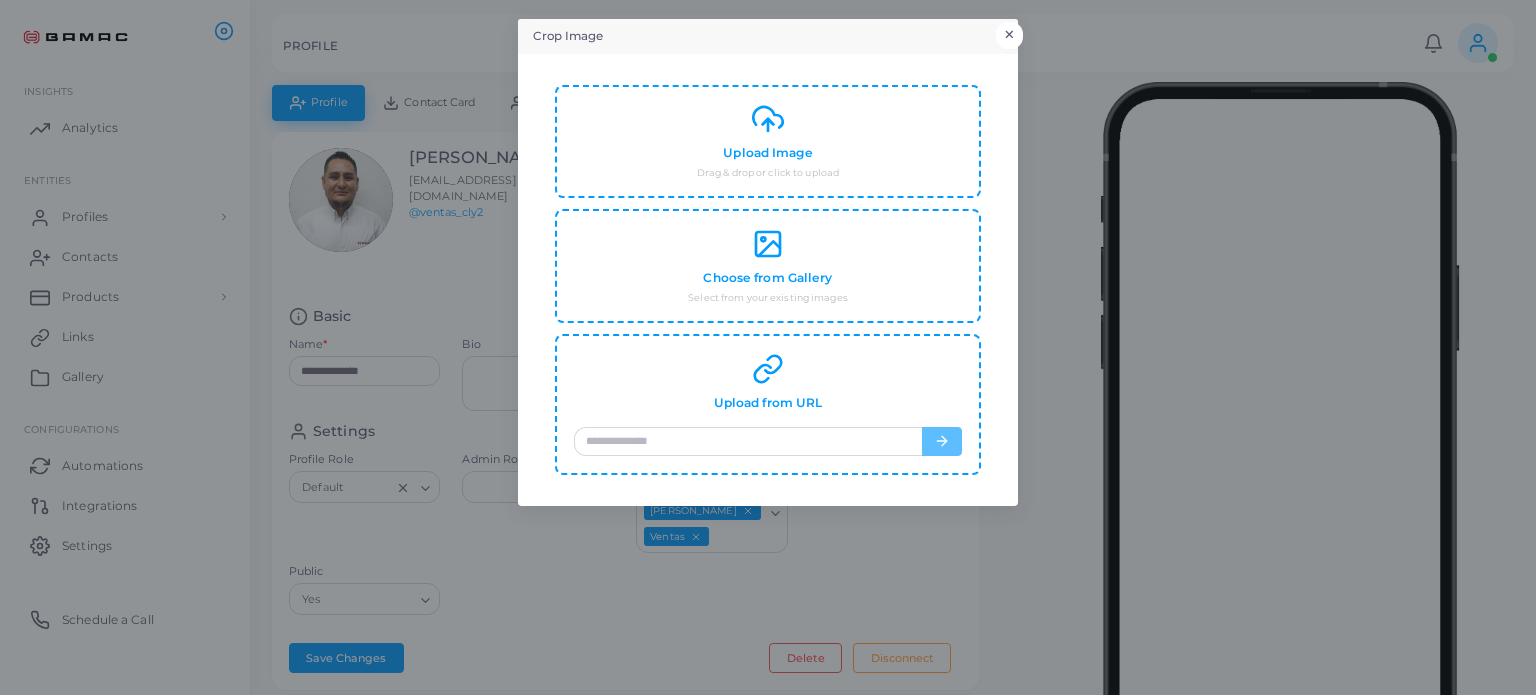 click on "×" at bounding box center [1009, 35] 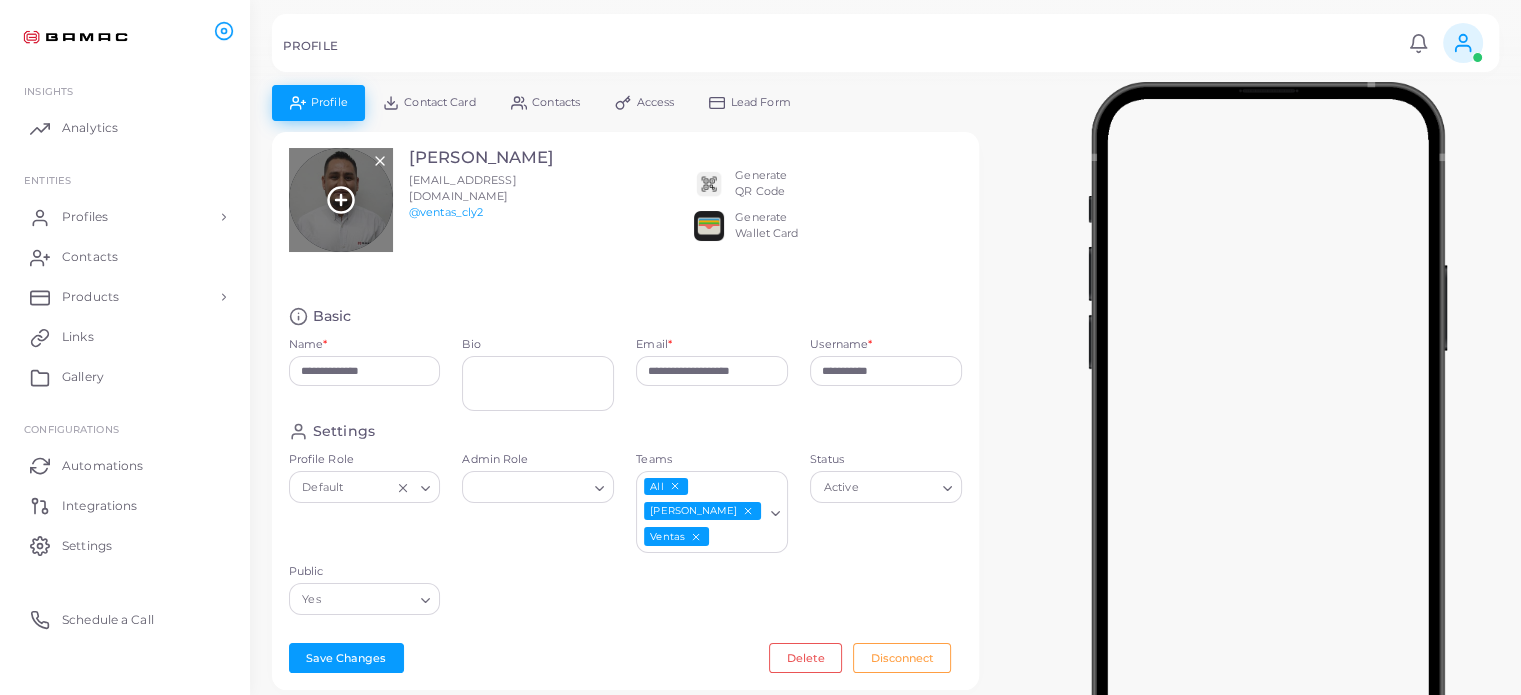 click 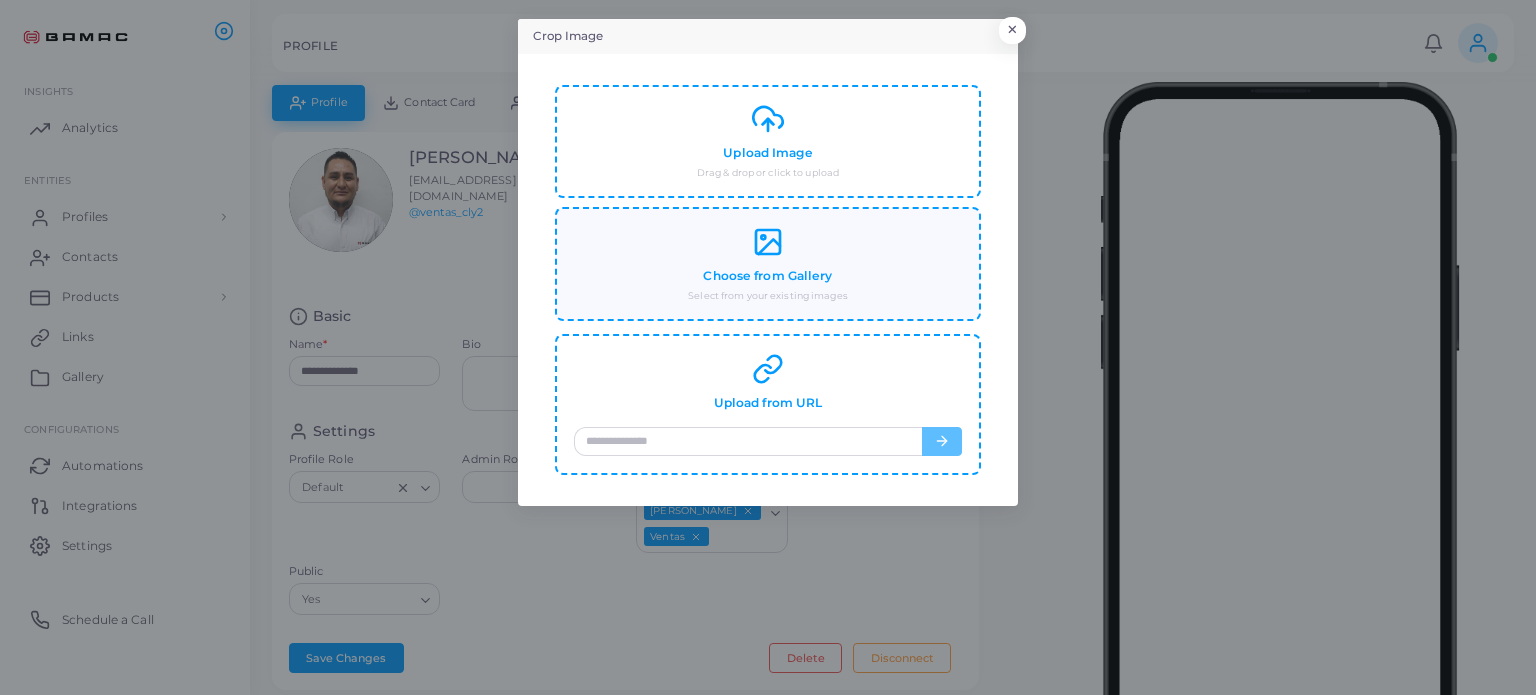 click 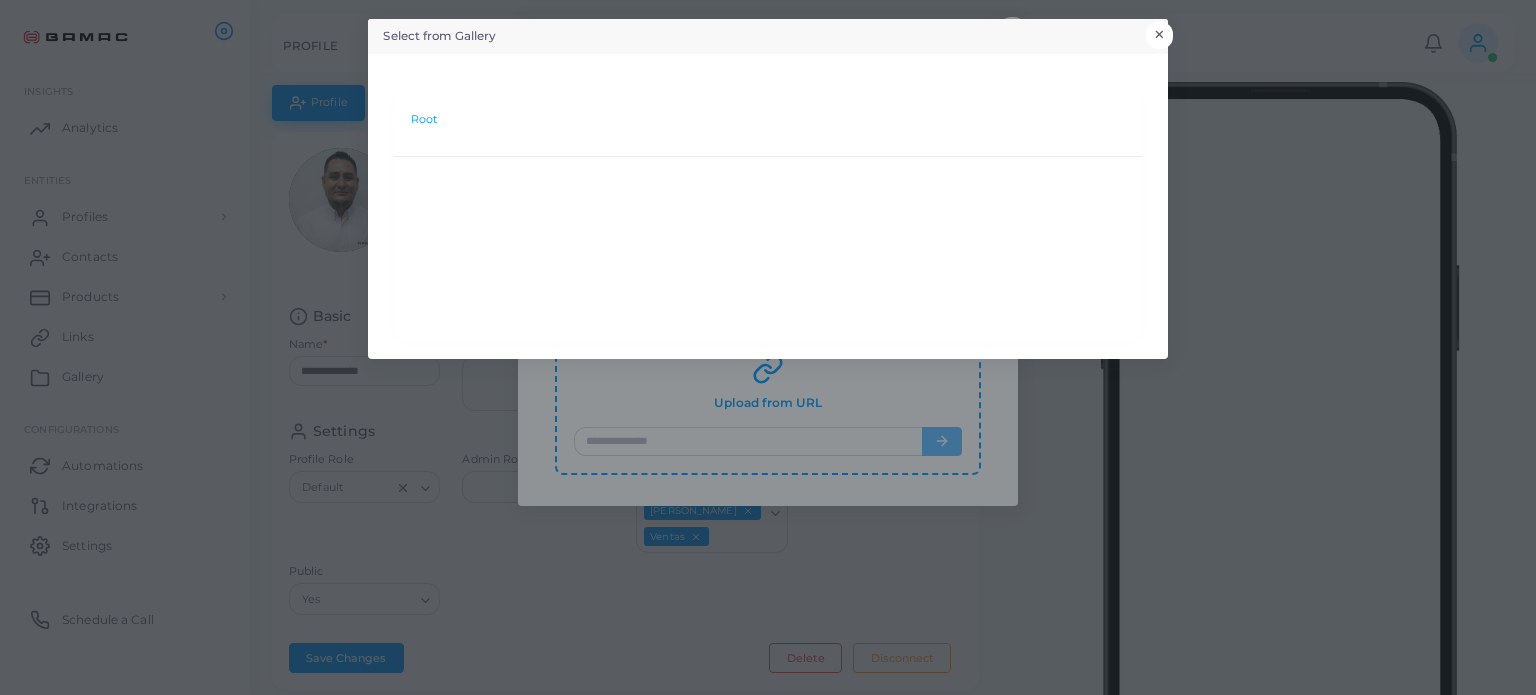 click on "×" at bounding box center (1159, 35) 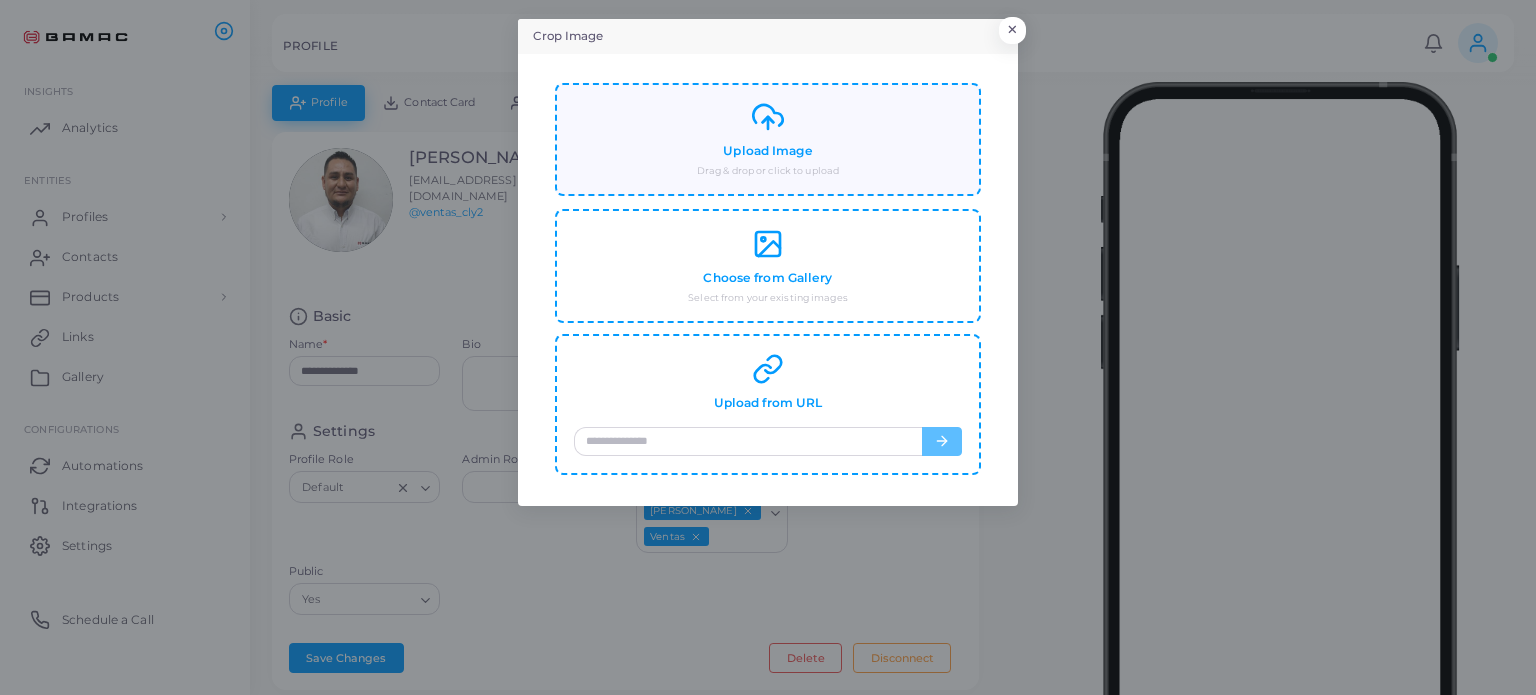 click on "Drag & drop or click to upload" at bounding box center [768, 171] 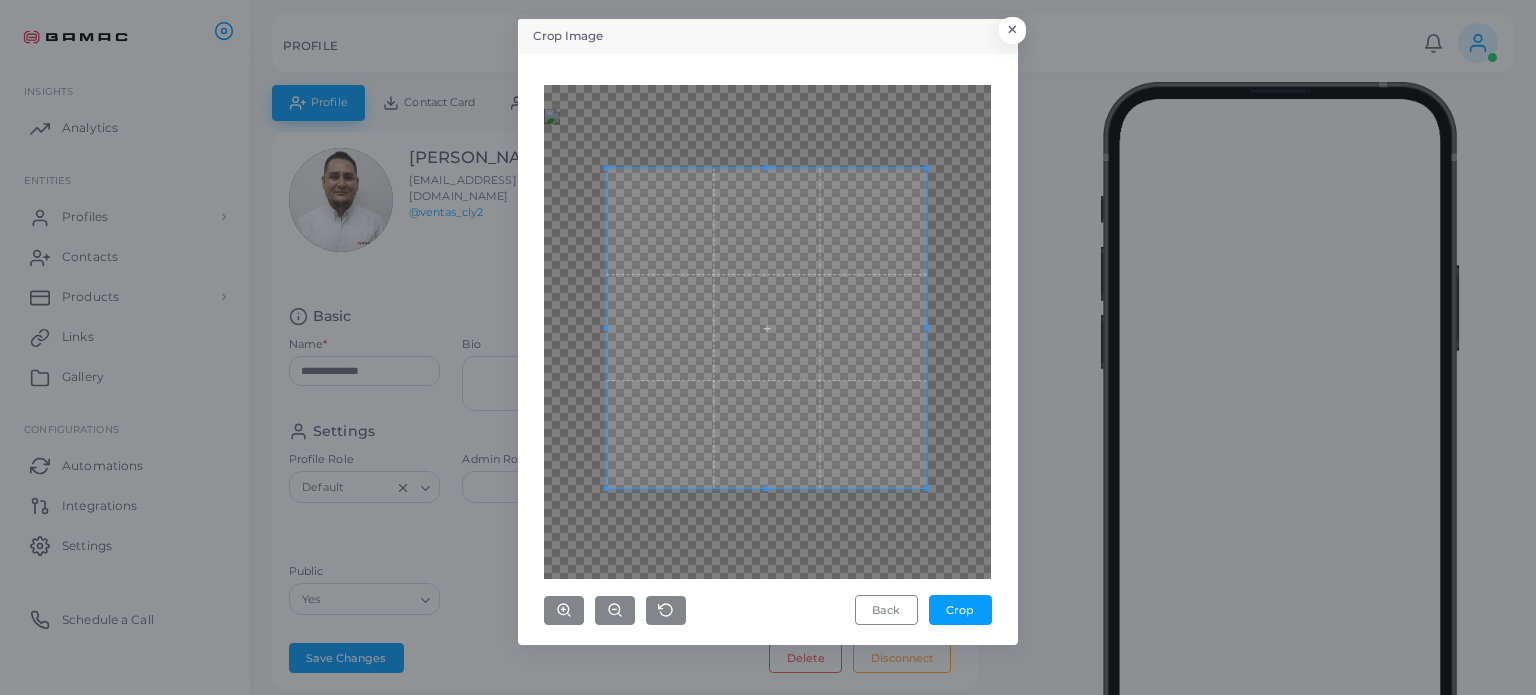 click at bounding box center (767, 328) 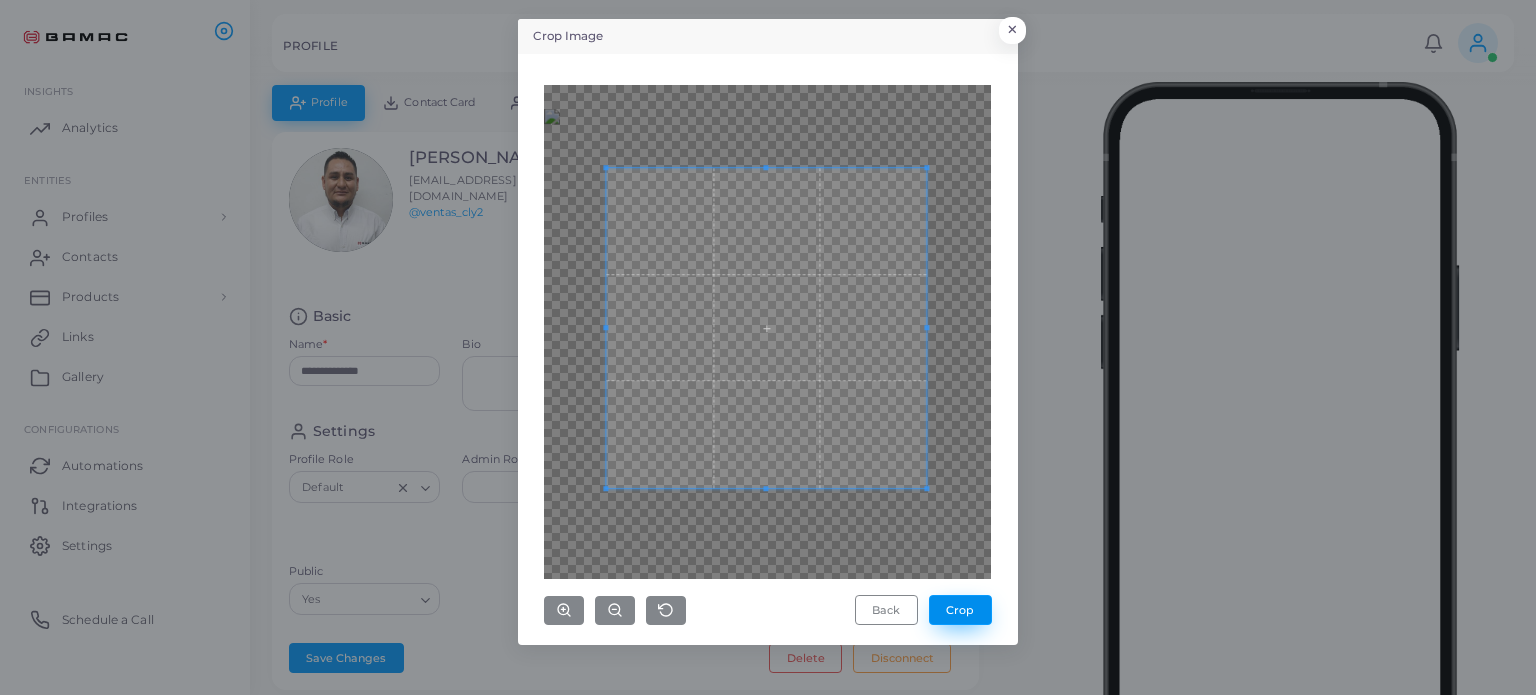 click on "Crop" at bounding box center [960, 610] 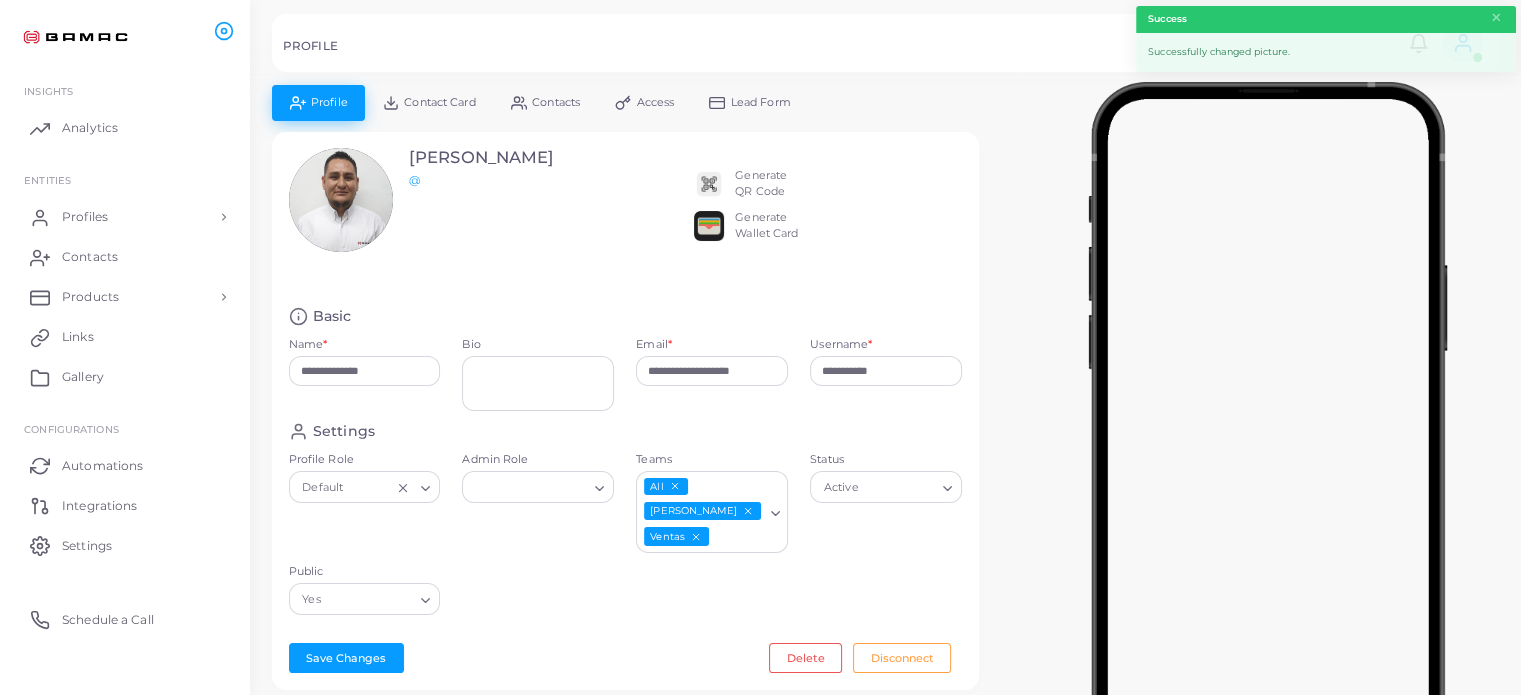 type on "**********" 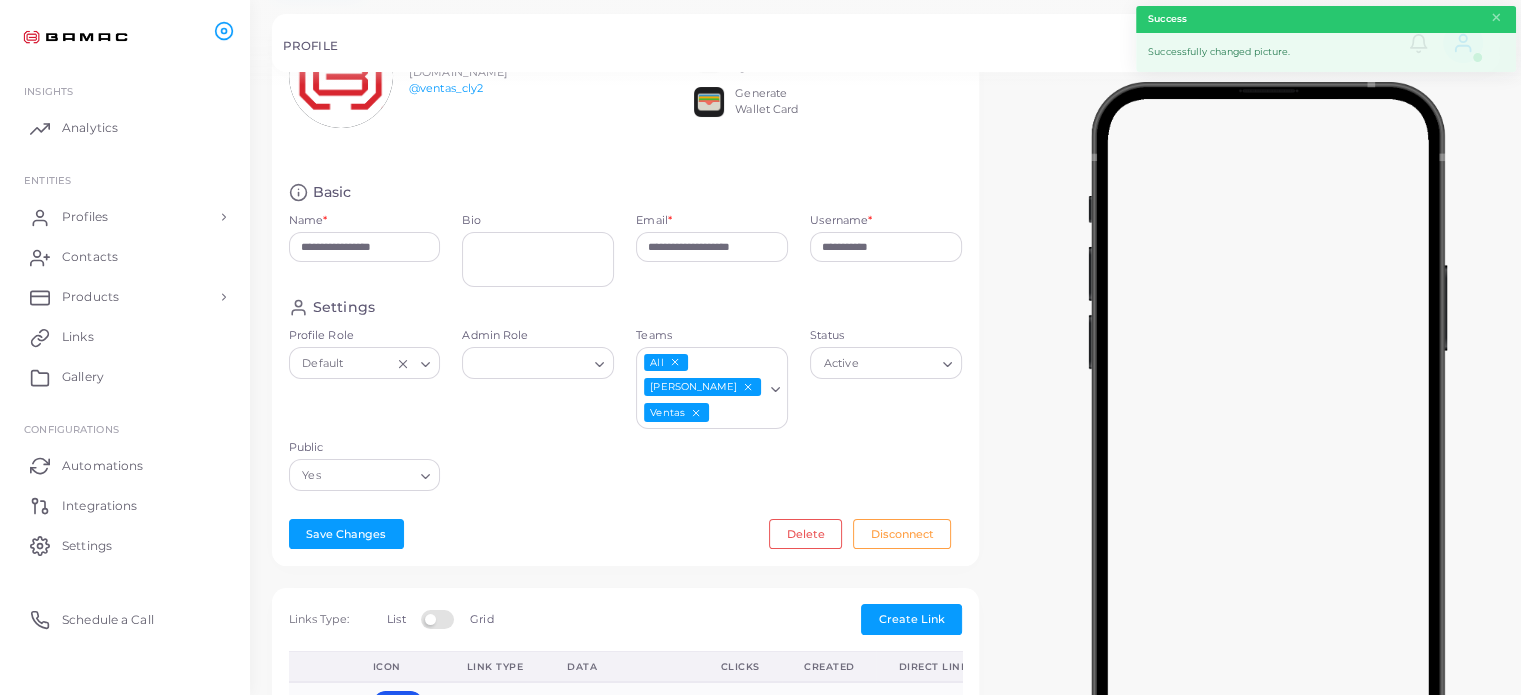 scroll, scrollTop: 0, scrollLeft: 0, axis: both 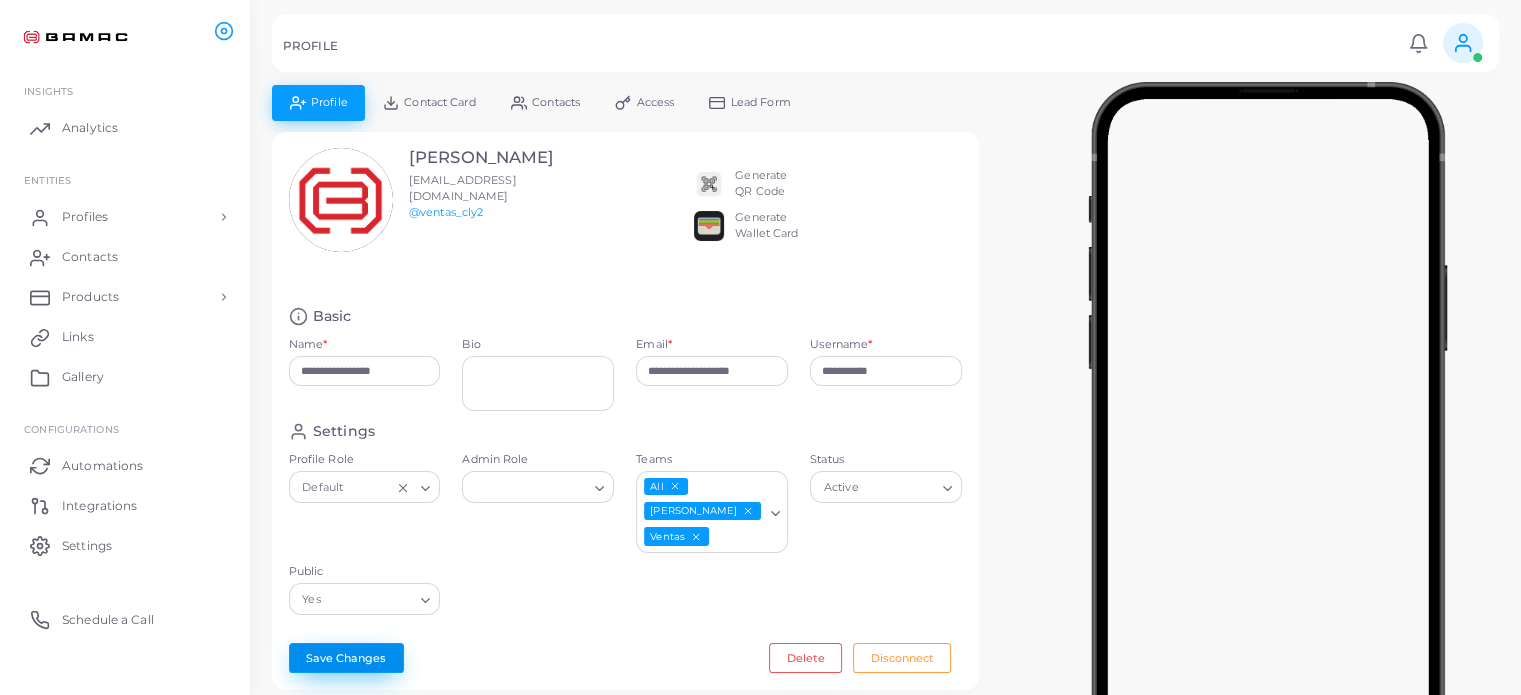 click on "Save Changes" at bounding box center [346, 658] 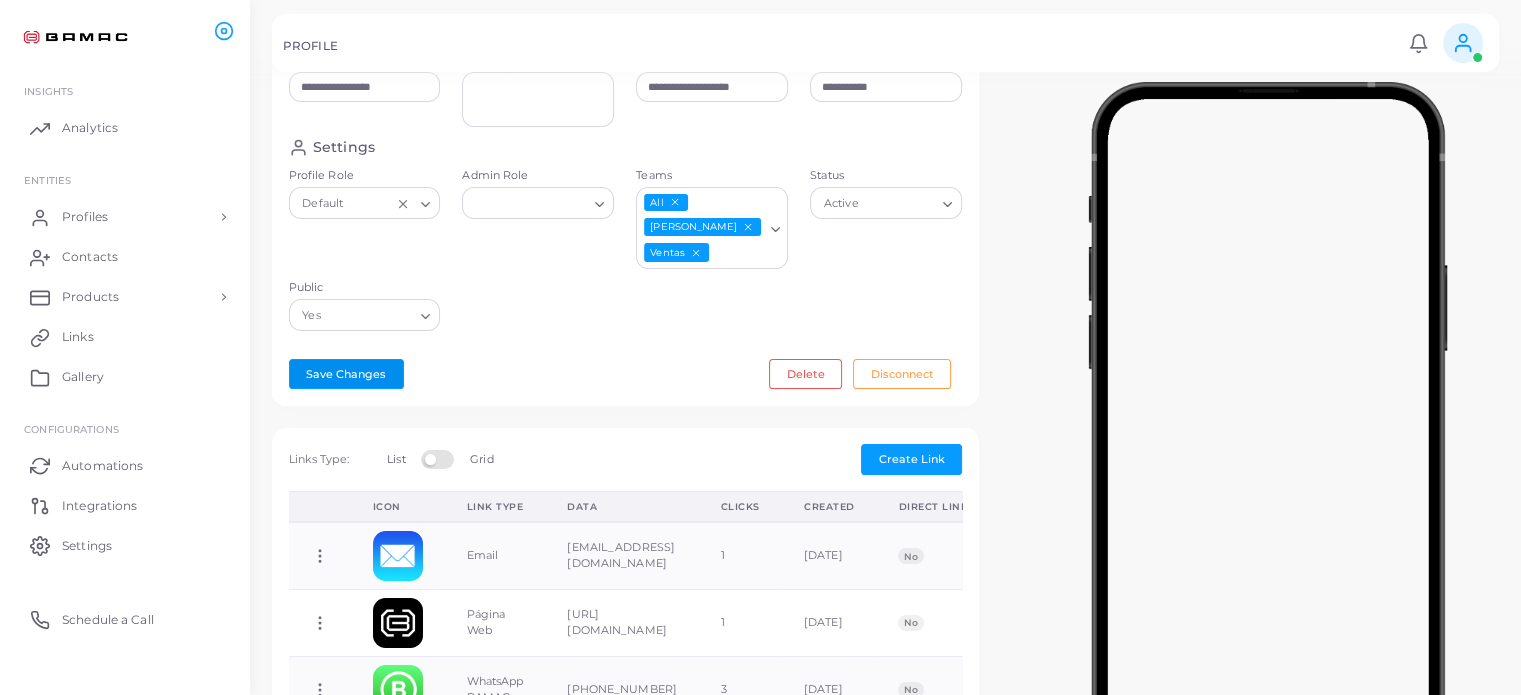 scroll, scrollTop: 287, scrollLeft: 0, axis: vertical 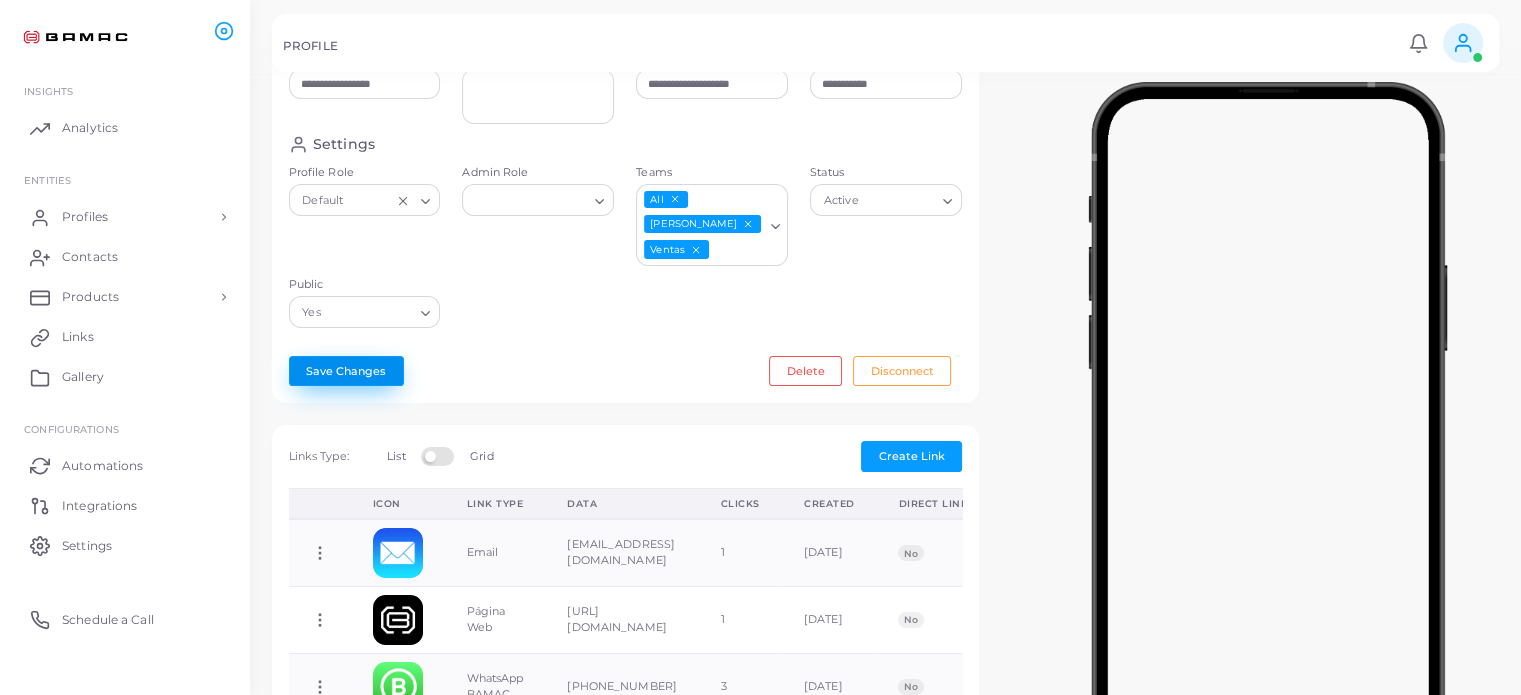 click on "Save Changes" at bounding box center [346, 371] 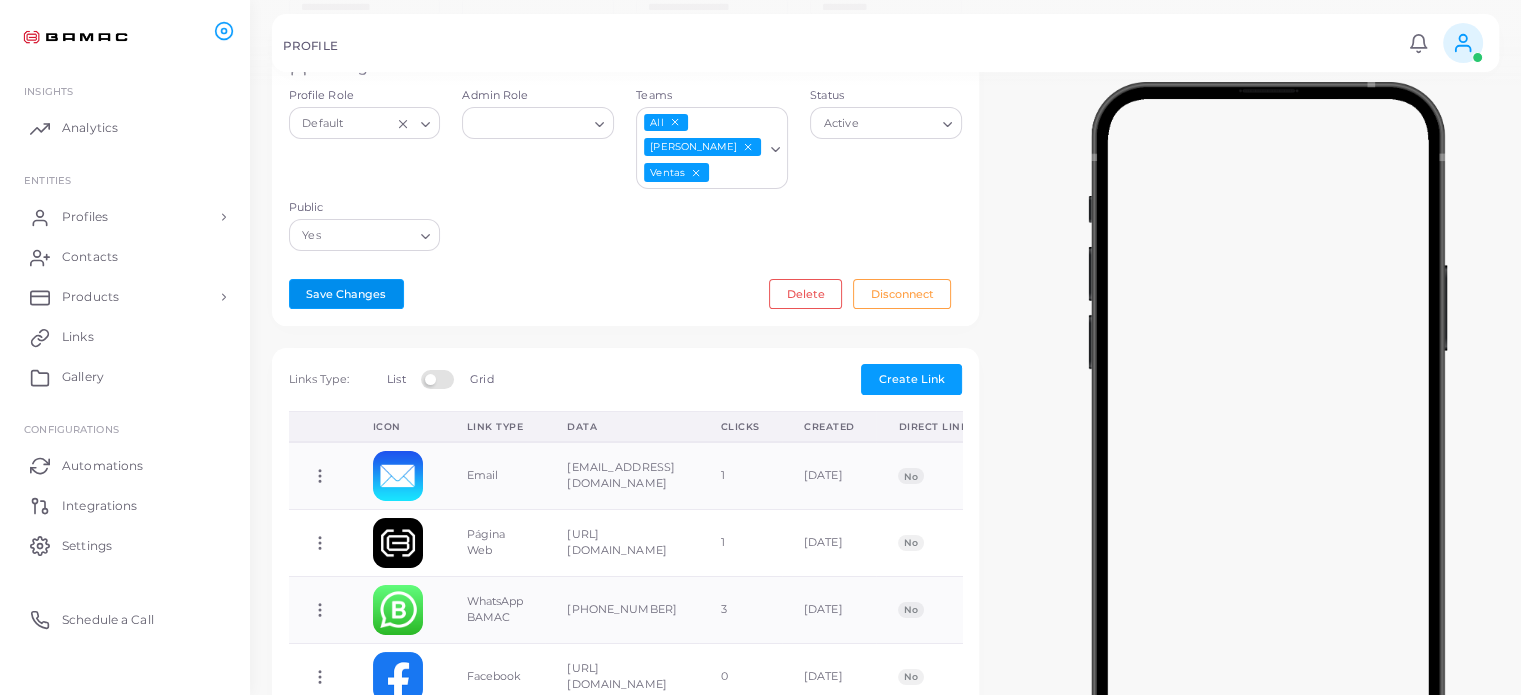 scroll, scrollTop: 427, scrollLeft: 0, axis: vertical 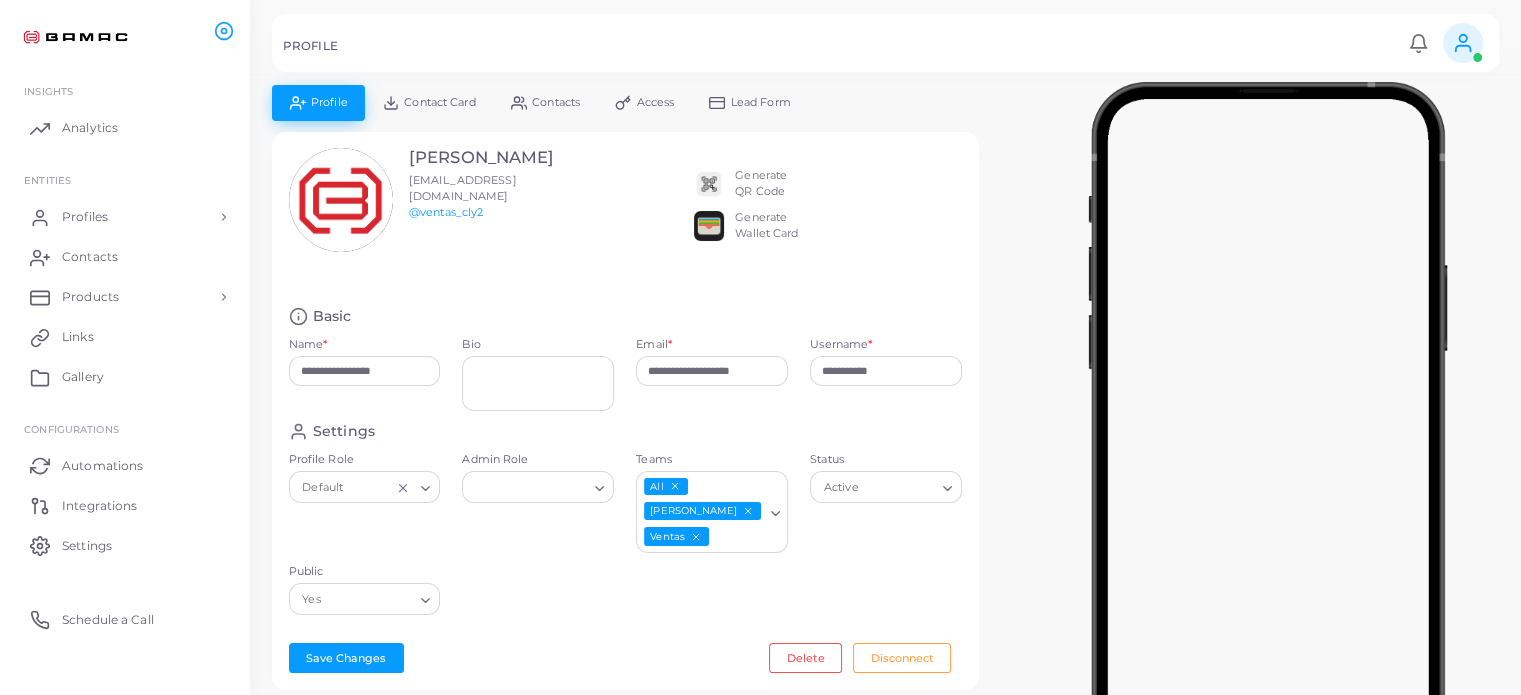 click on "Contacts" at bounding box center [556, 102] 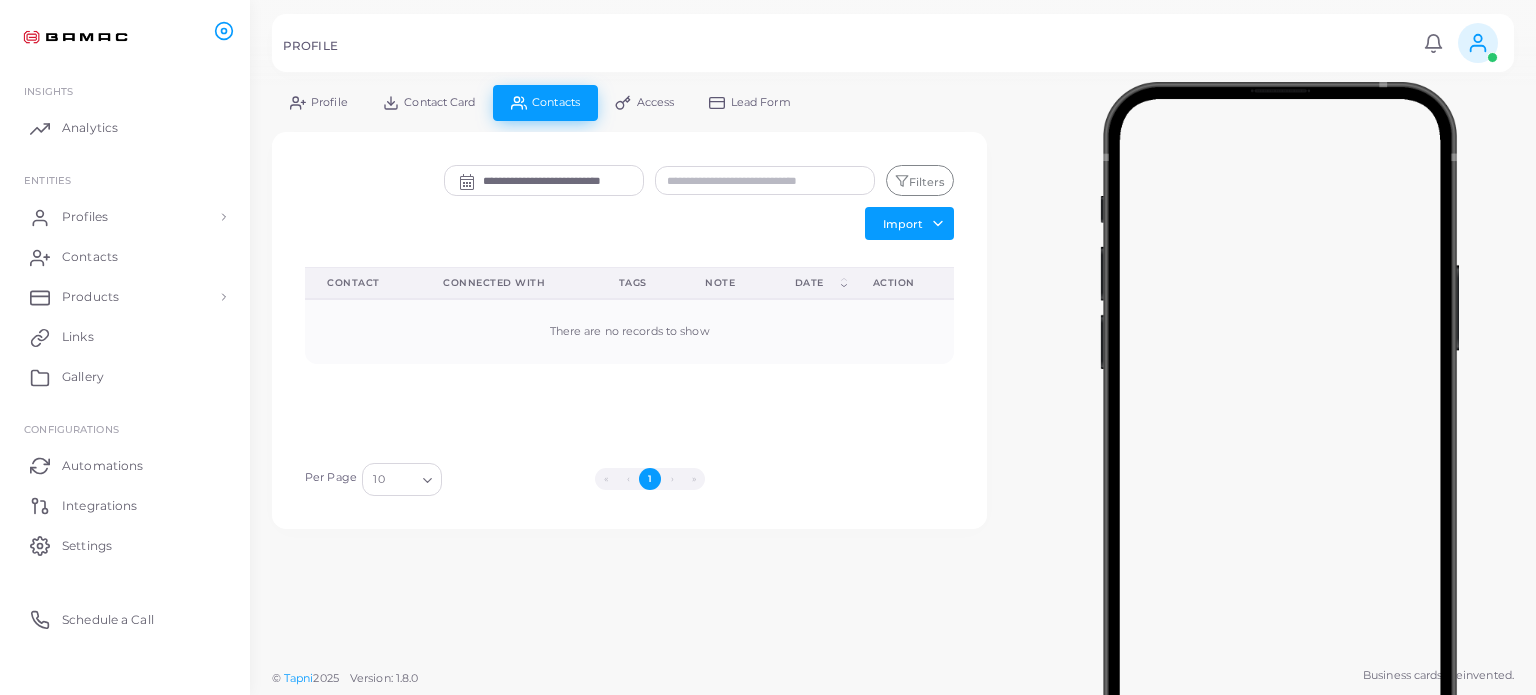 click on "Contact Card" at bounding box center (439, 102) 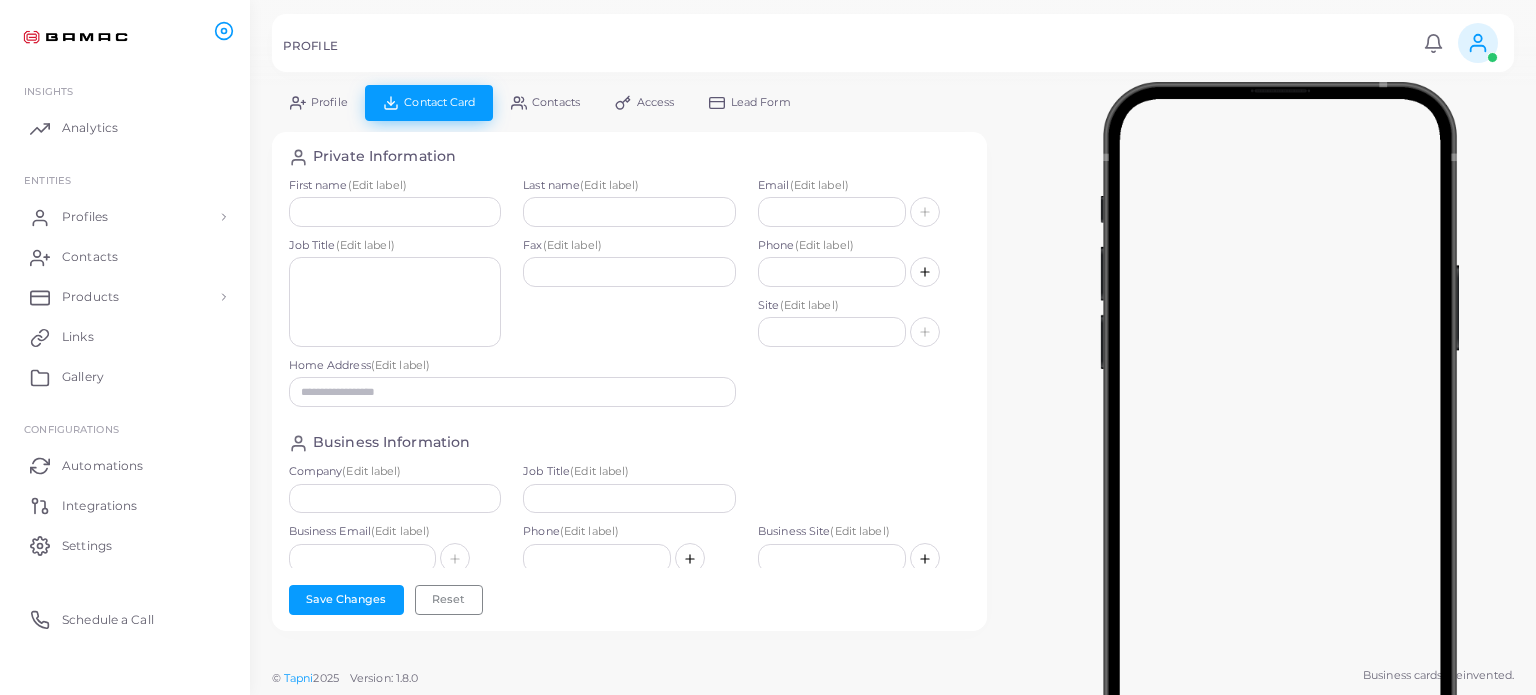 click 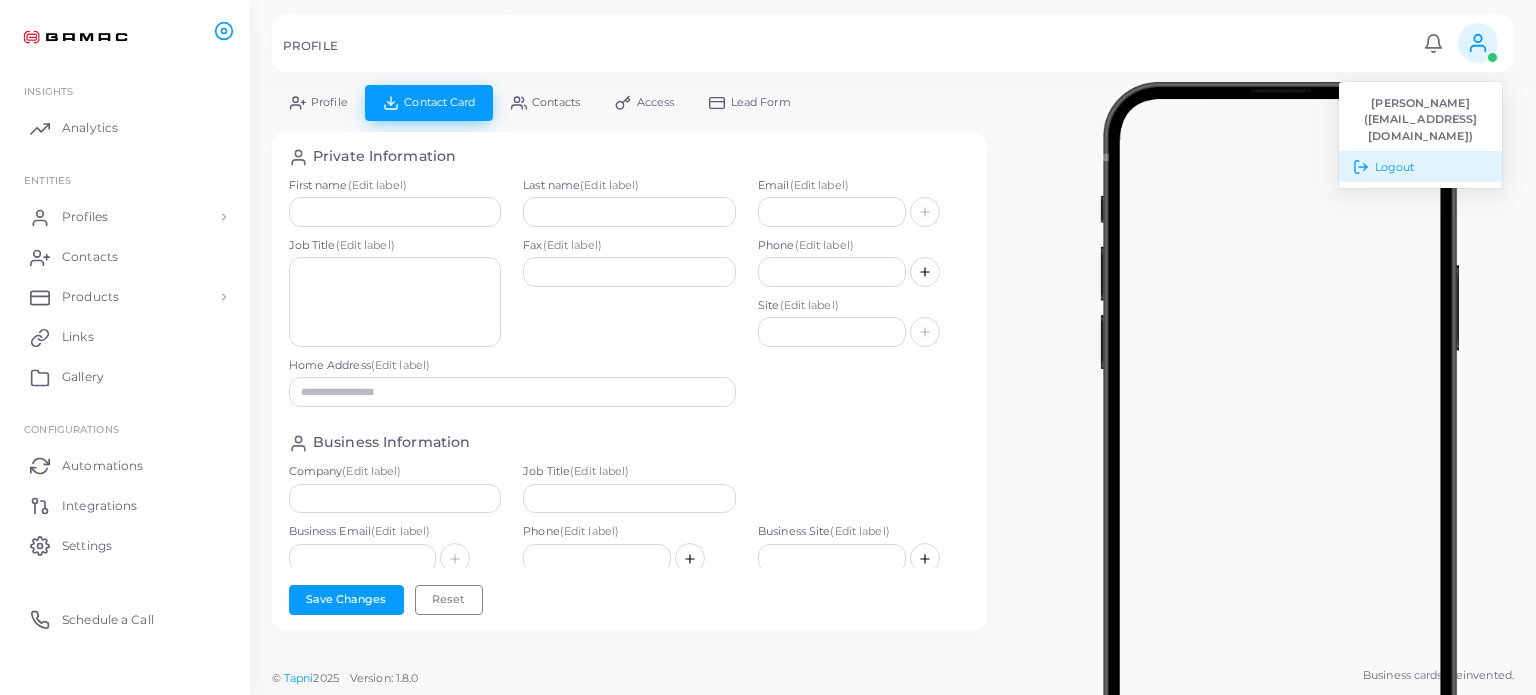 click on "Logout" at bounding box center [1395, 167] 